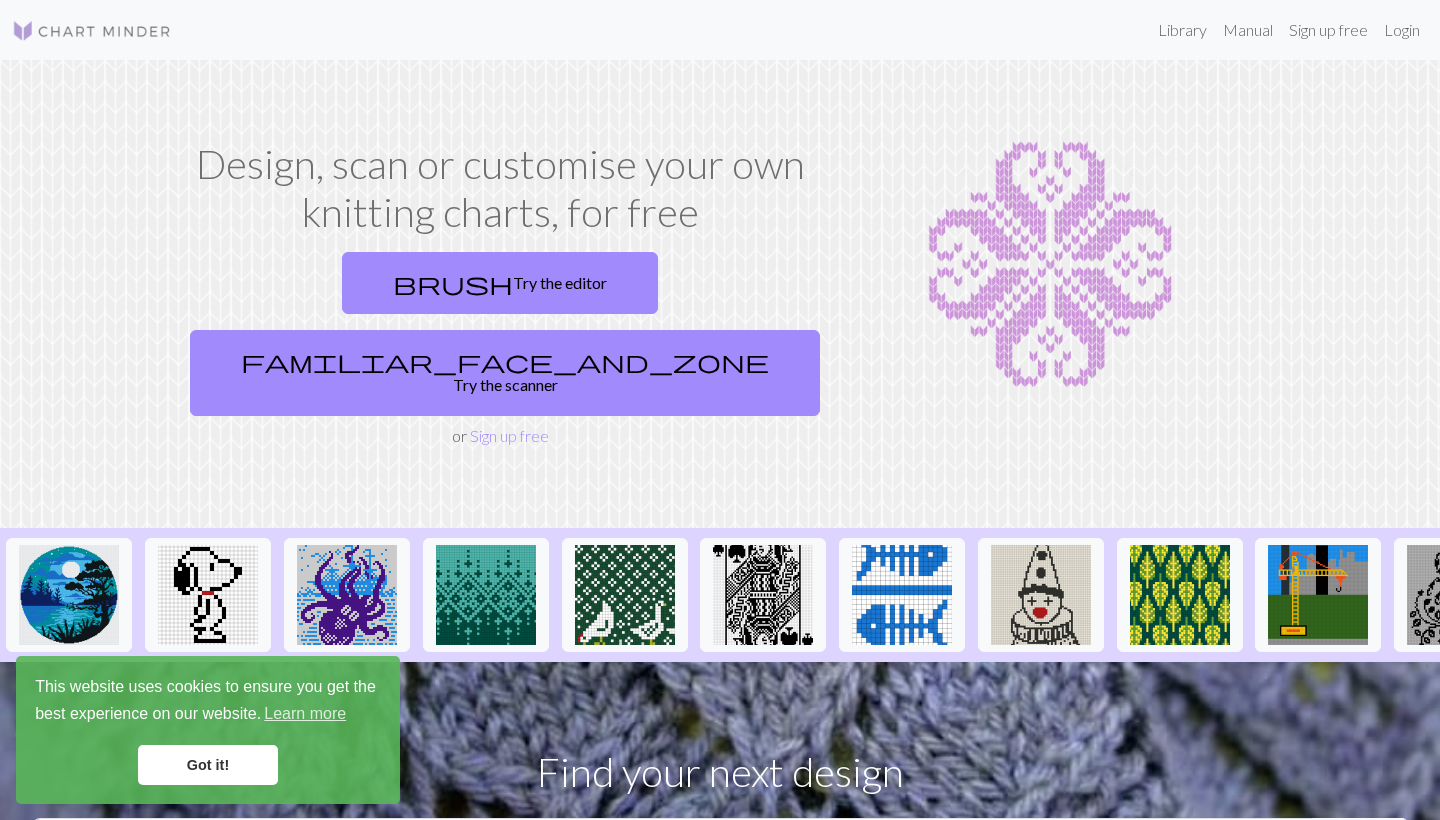 scroll, scrollTop: 0, scrollLeft: 0, axis: both 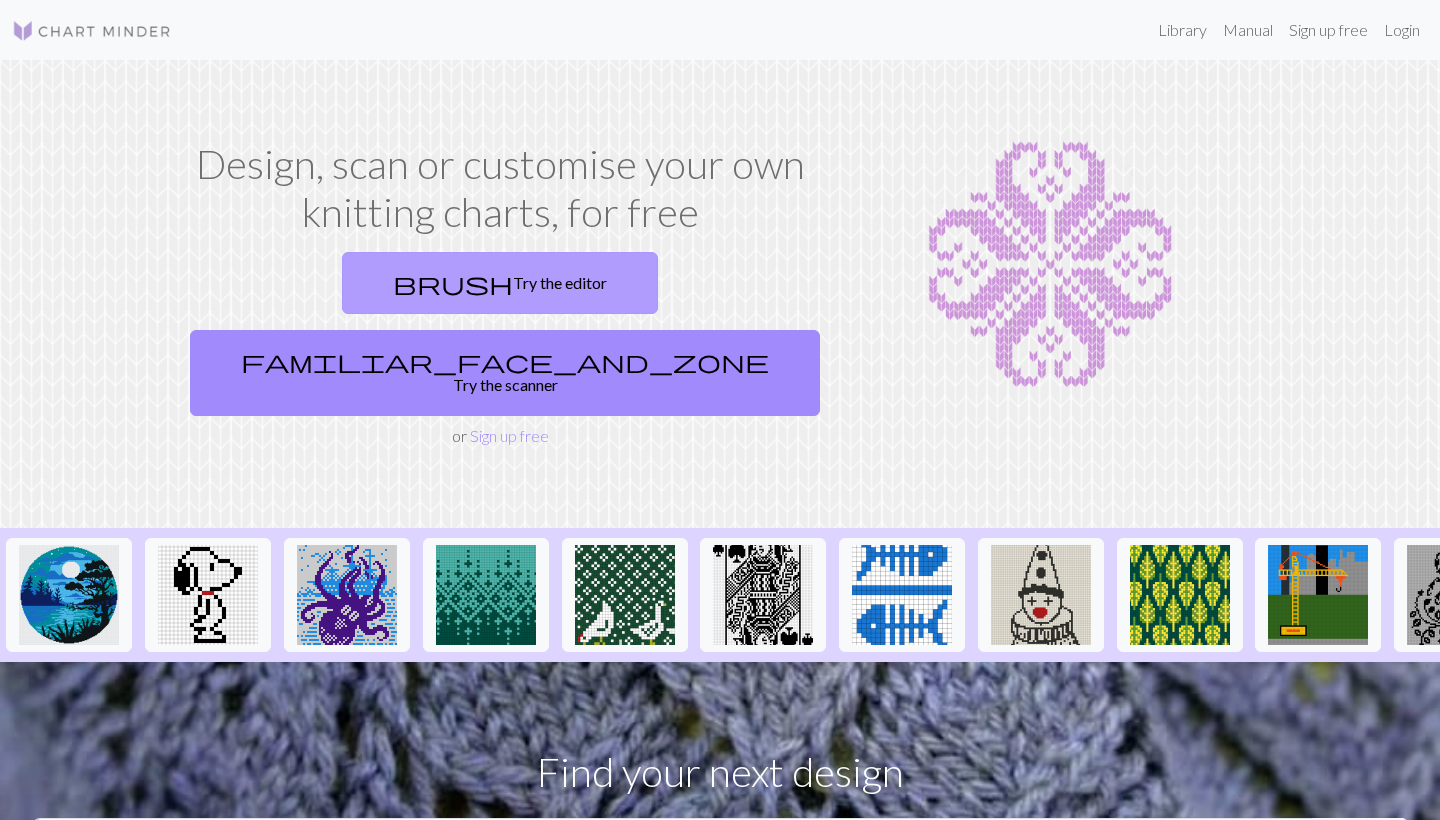 click on "brush  Try the editor" at bounding box center (500, 283) 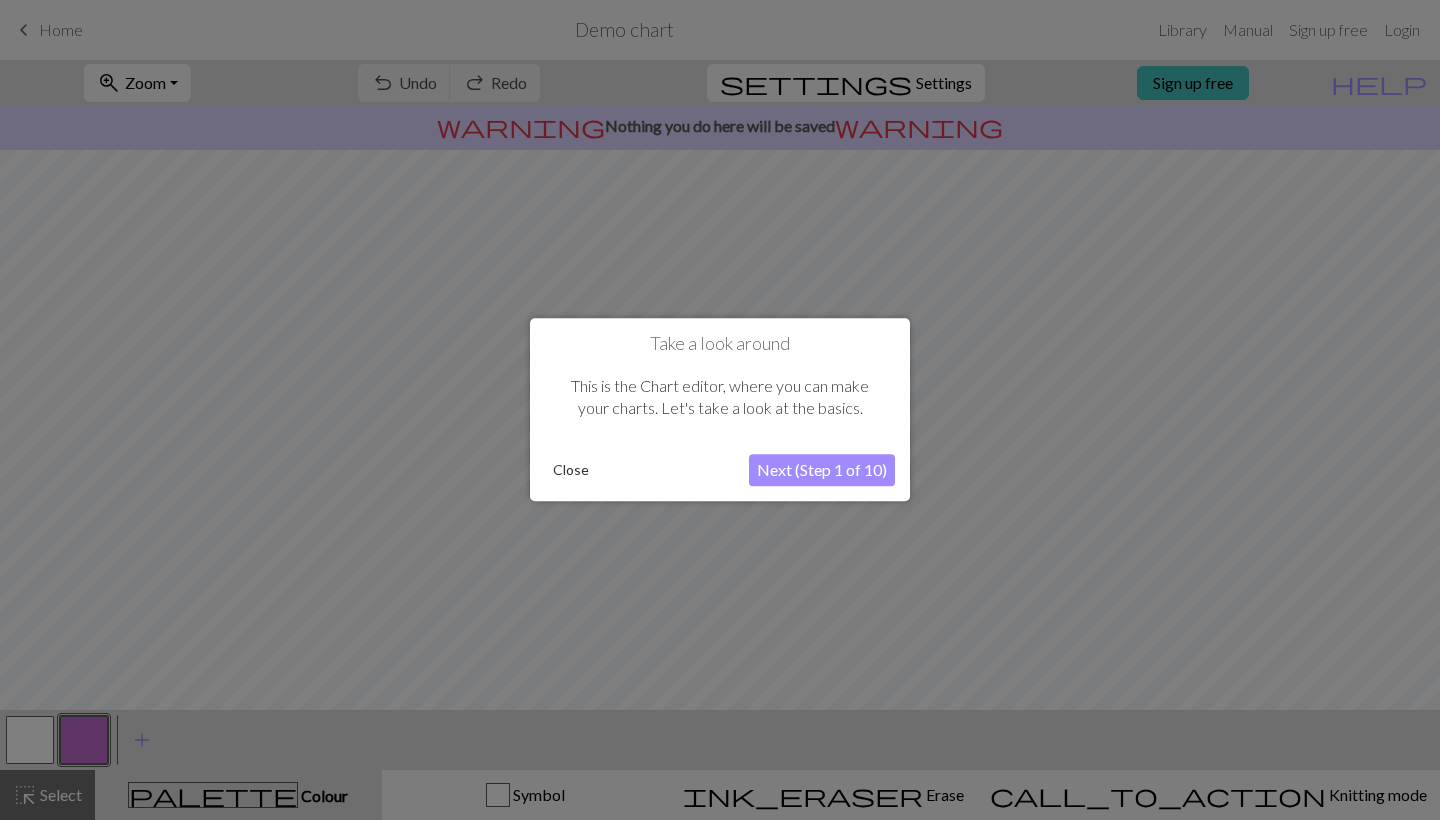 click on "Next (Step 1 of 10)" at bounding box center (822, 471) 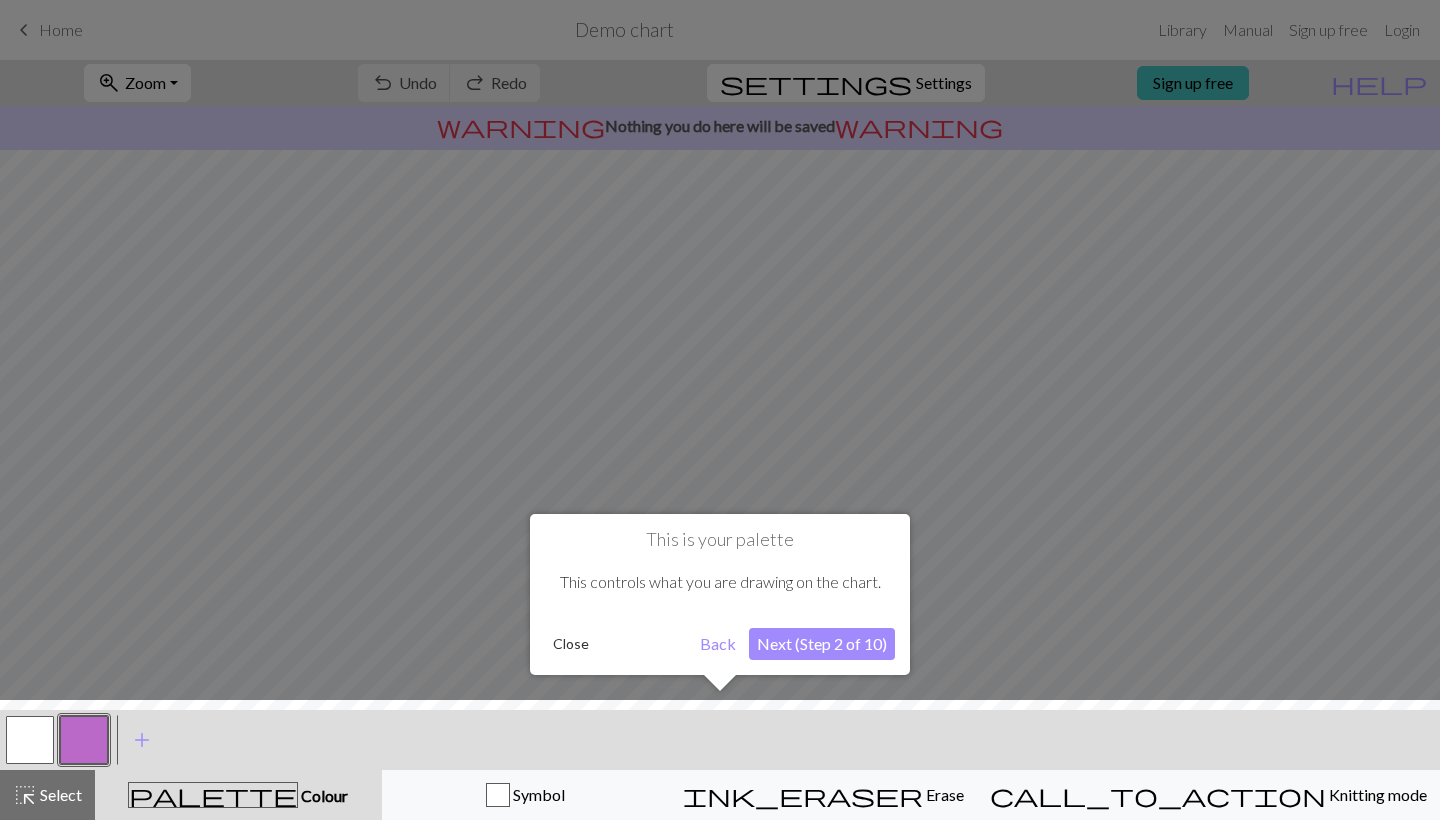 click on "Next (Step 2 of 10)" at bounding box center (822, 644) 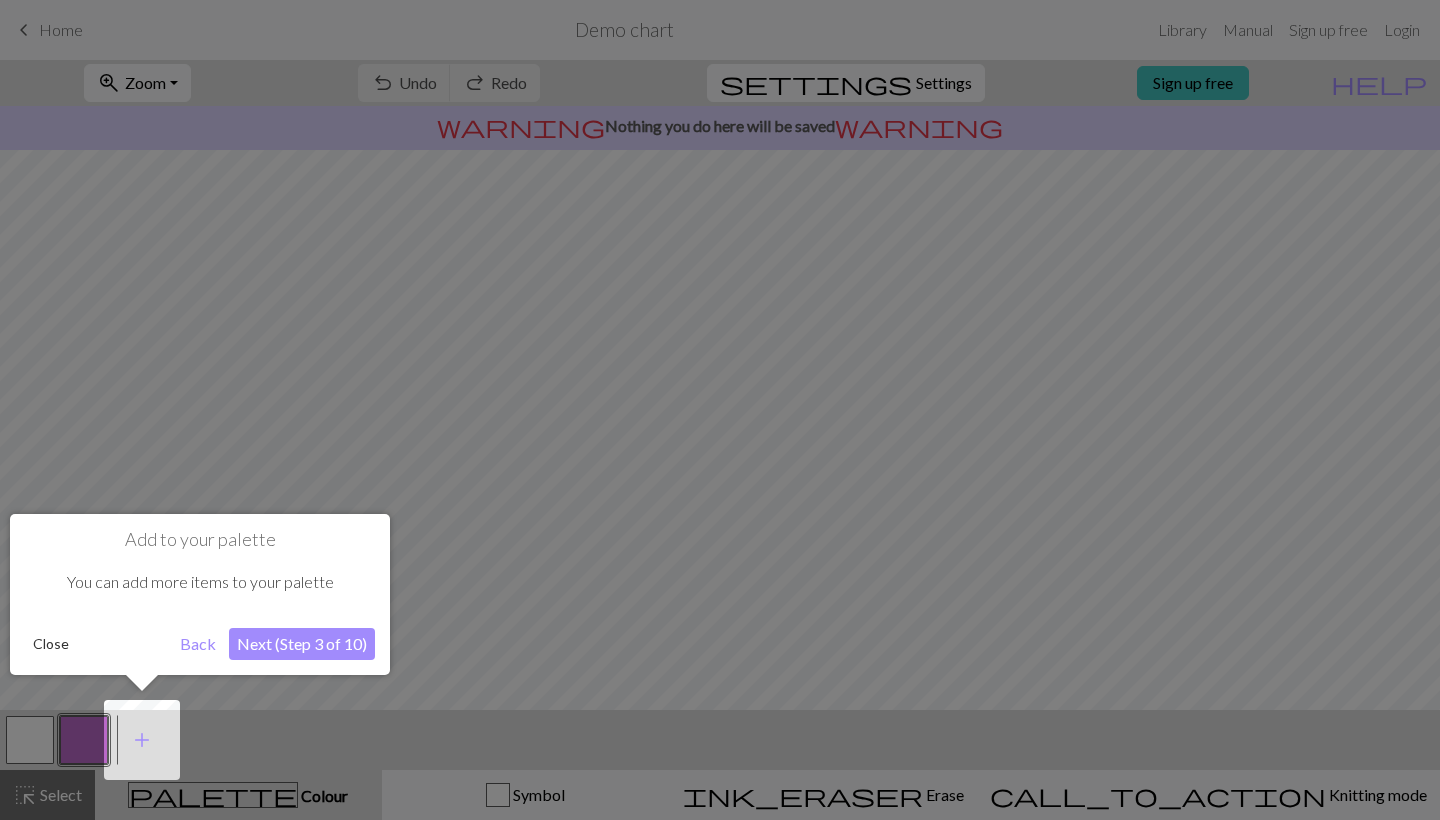 click on "Close" at bounding box center (51, 644) 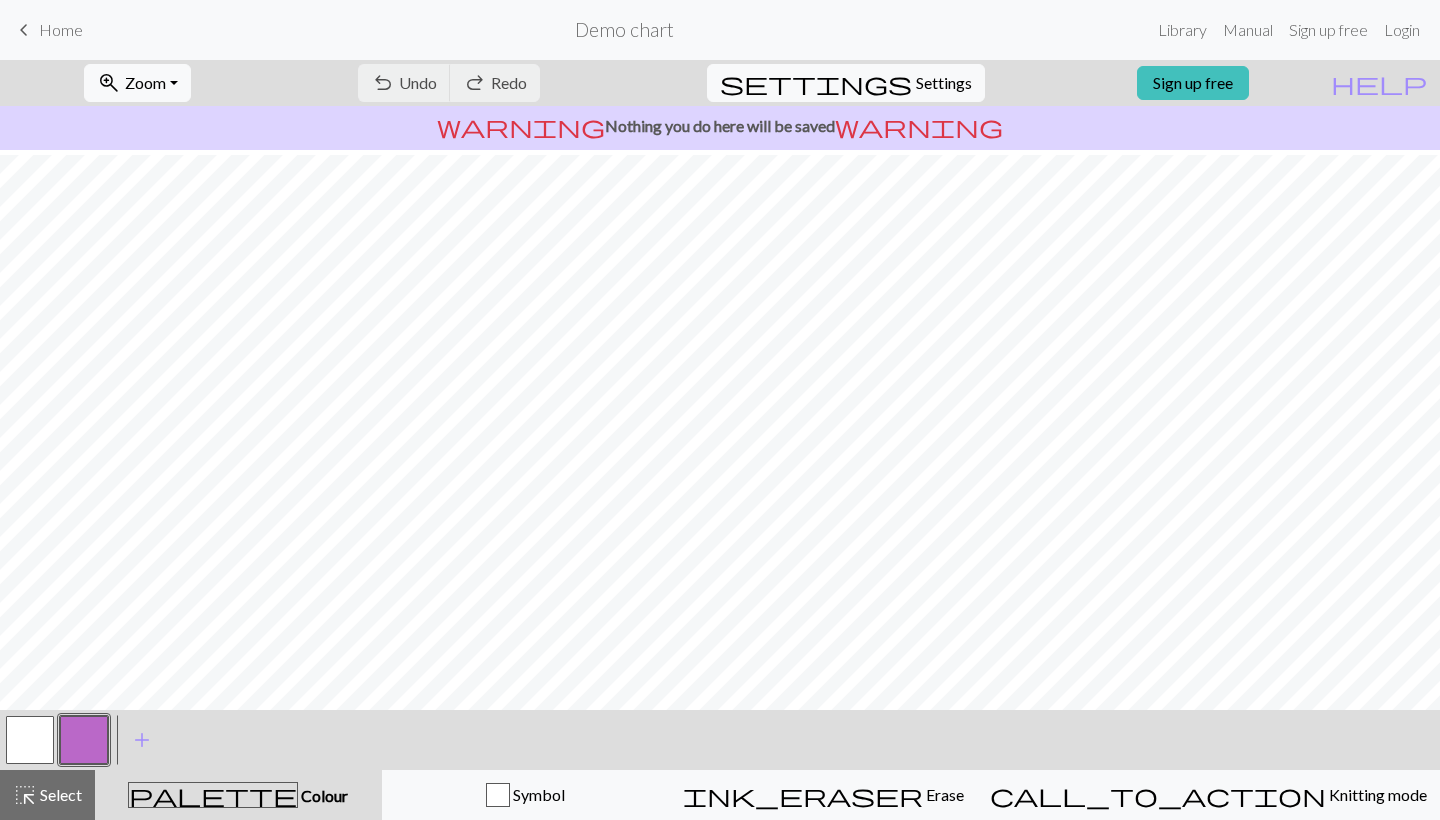 scroll, scrollTop: 171, scrollLeft: 0, axis: vertical 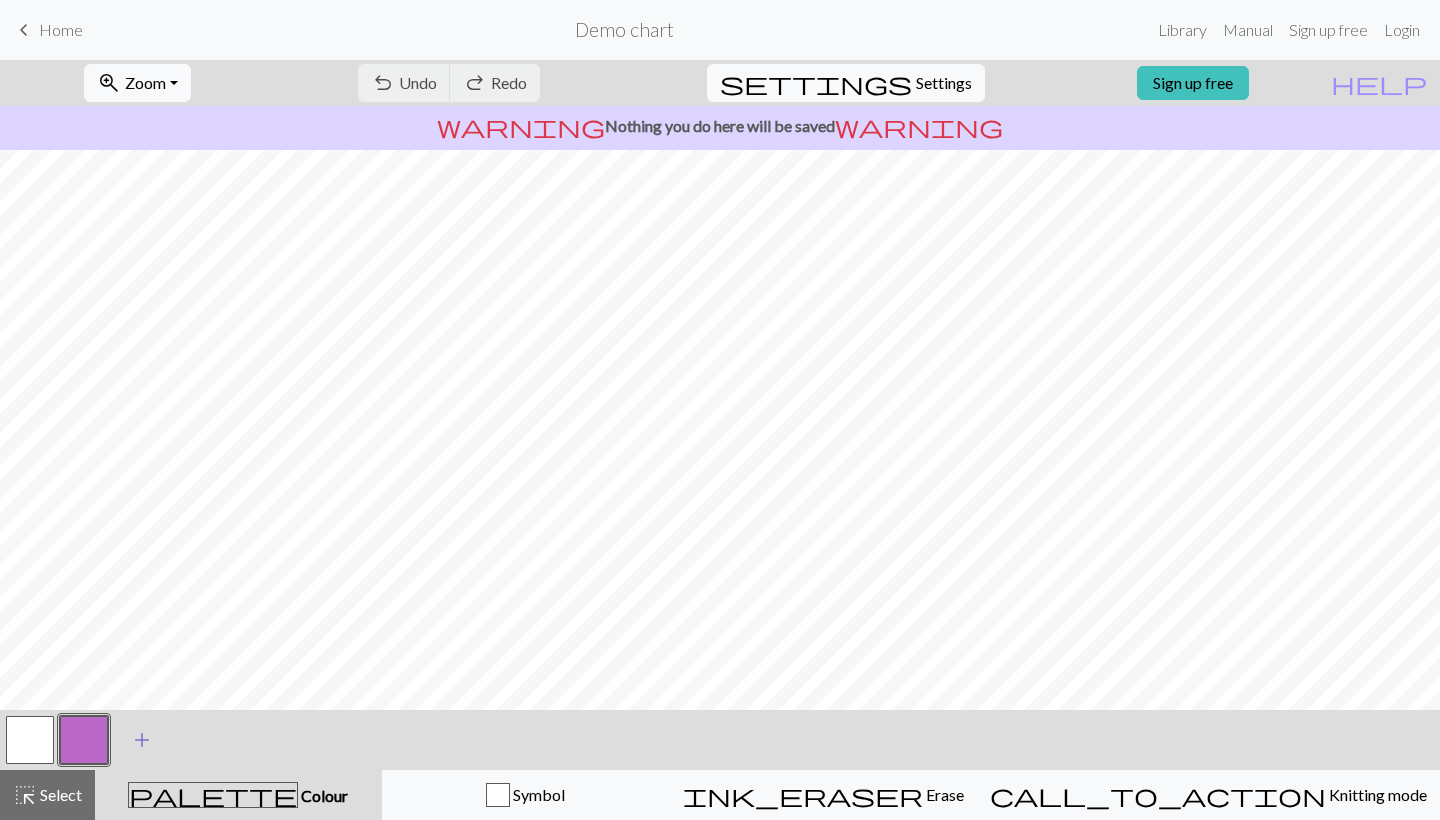 click on "add" at bounding box center (142, 740) 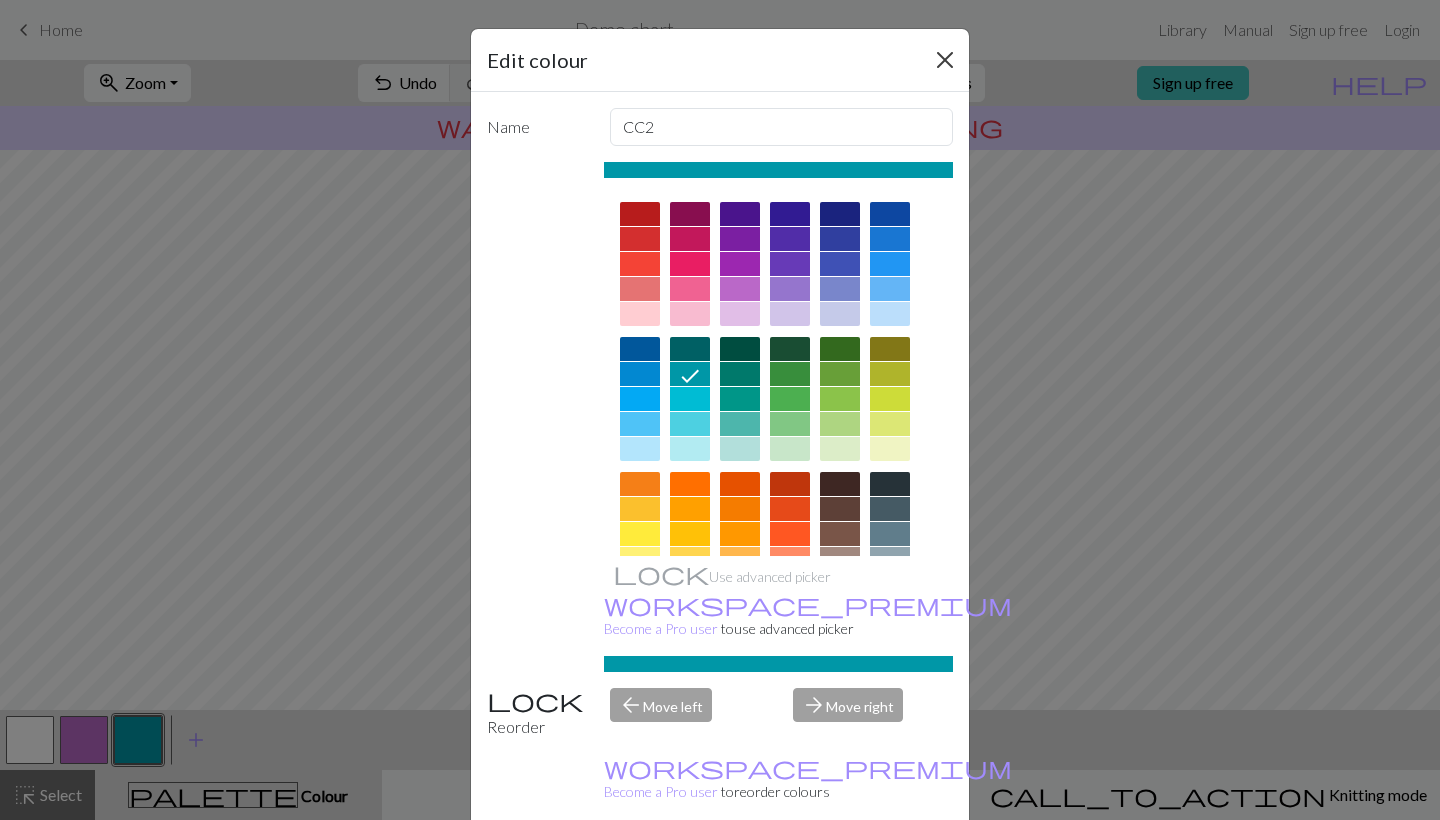 click at bounding box center (945, 60) 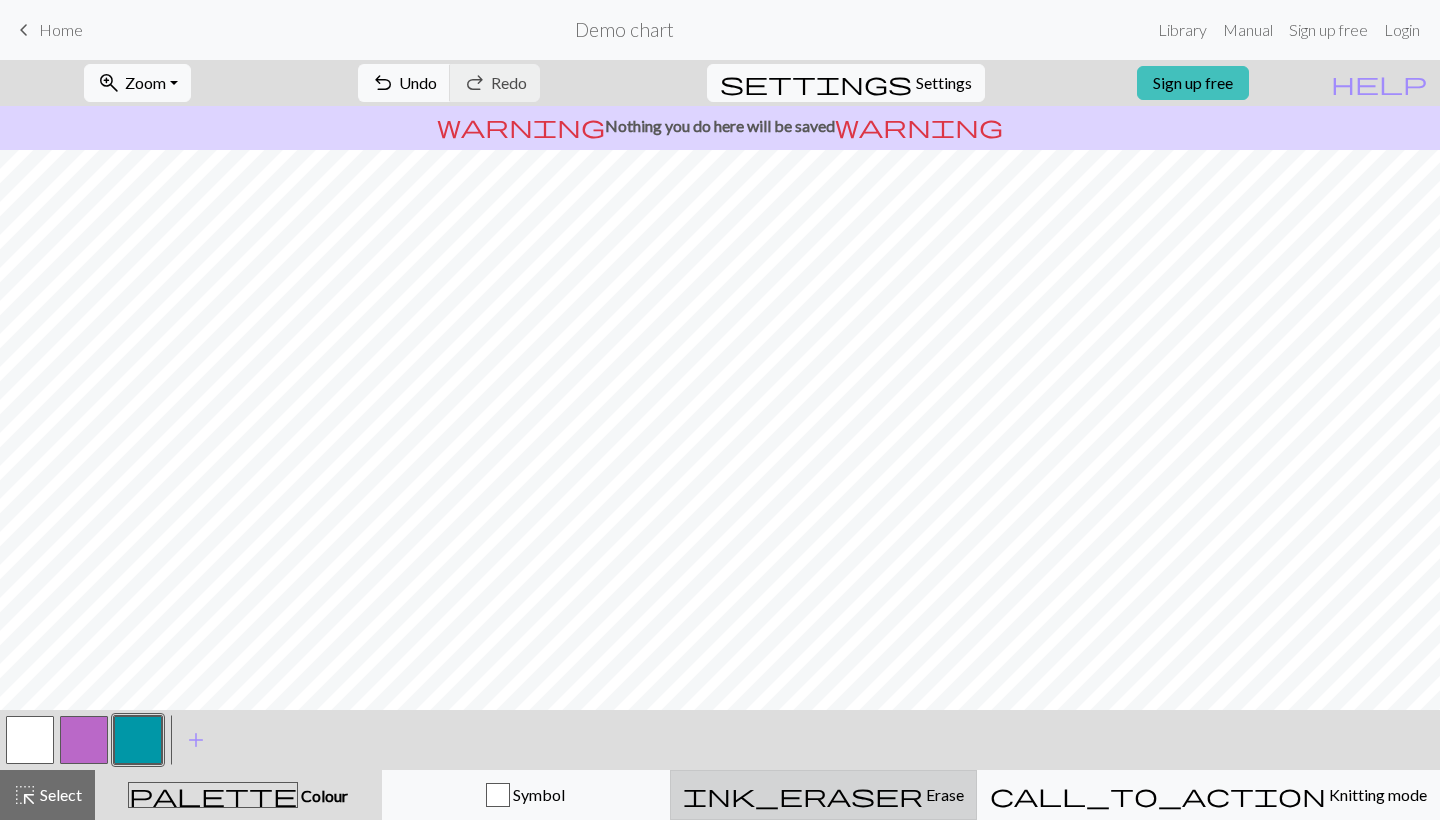 click on "Erase" at bounding box center [943, 794] 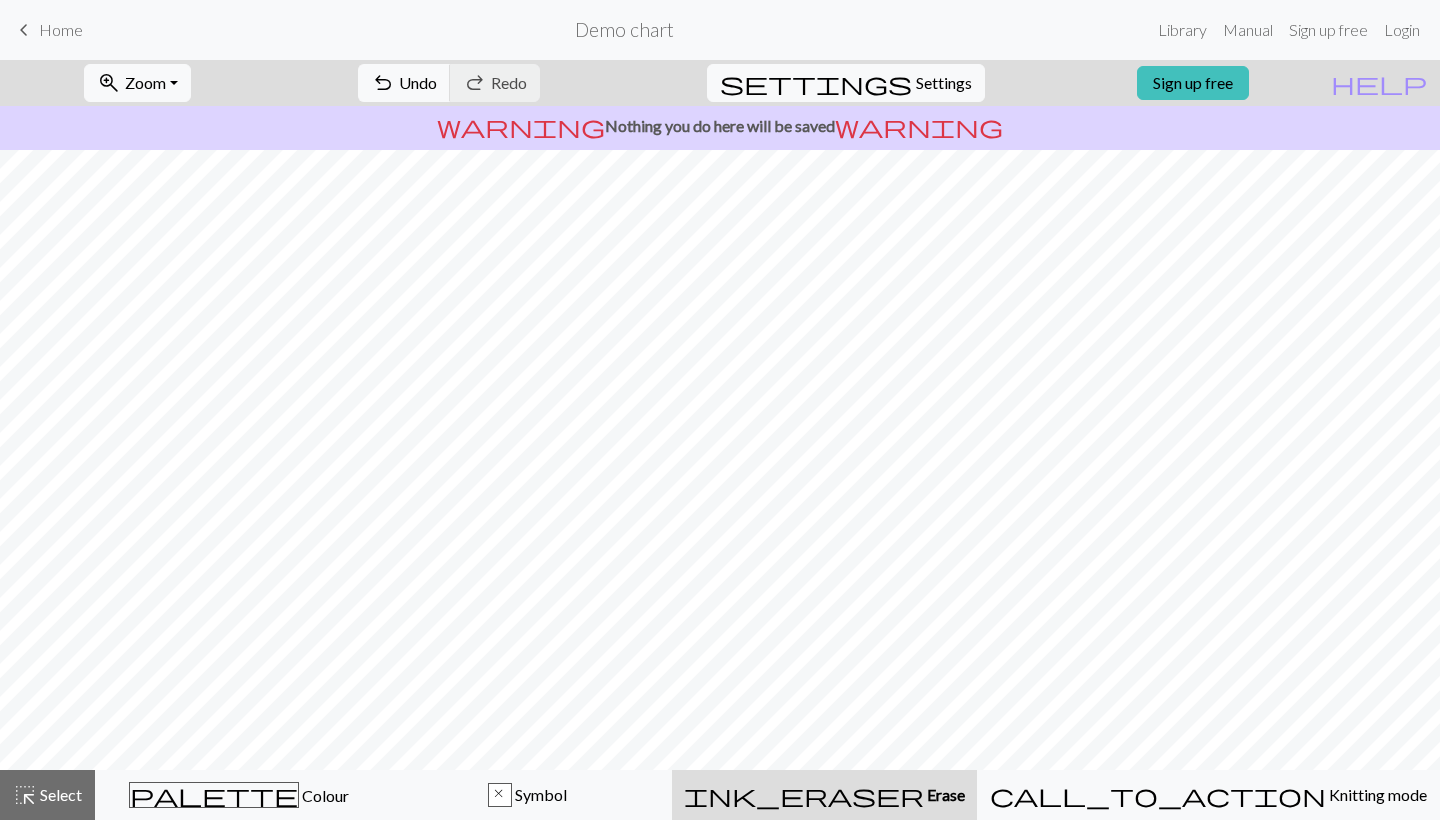 scroll, scrollTop: 0, scrollLeft: 0, axis: both 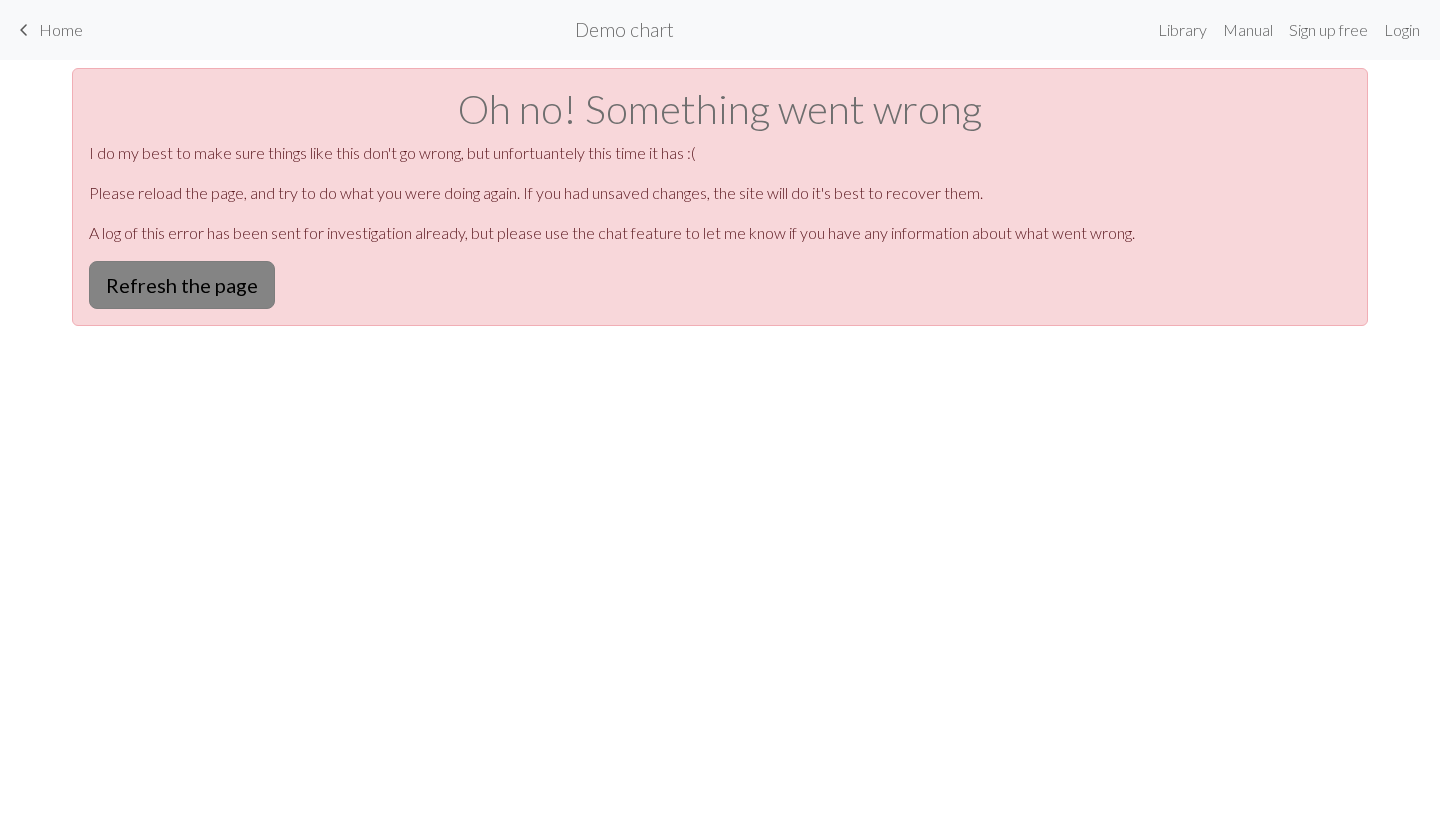 click on "Refresh the page" at bounding box center [182, 285] 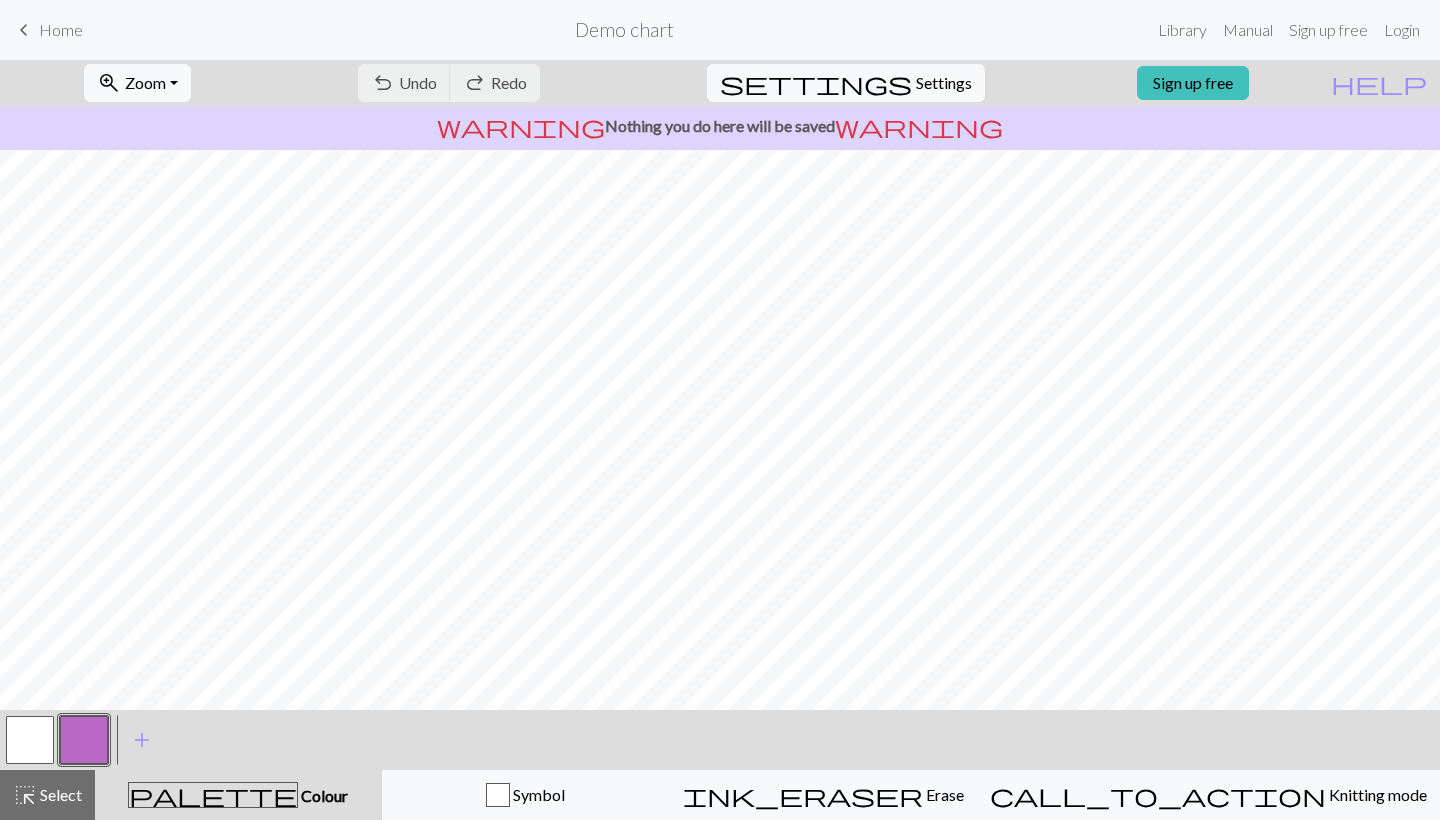 scroll, scrollTop: 0, scrollLeft: 0, axis: both 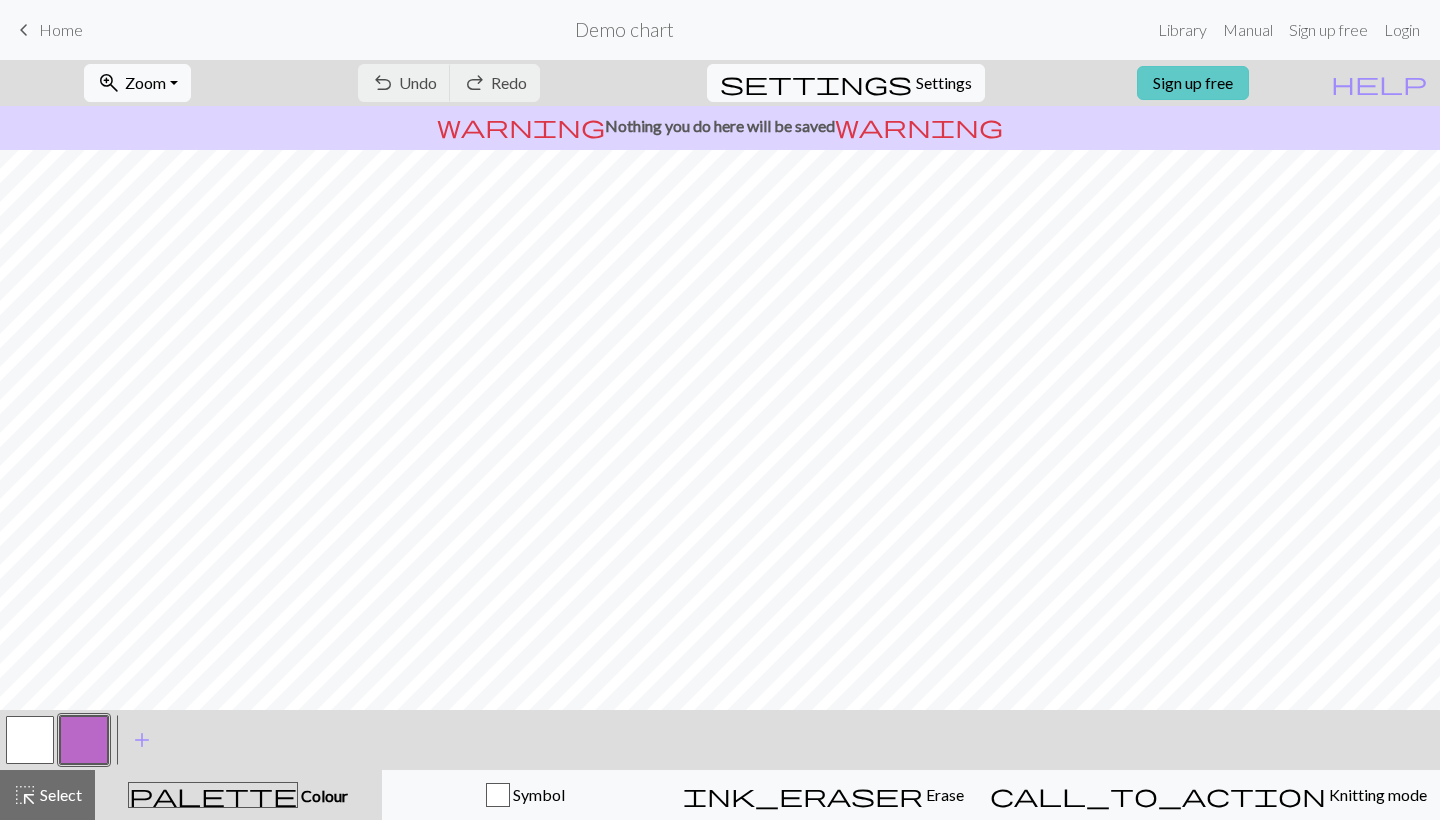 click on "Sign up free" at bounding box center [1193, 83] 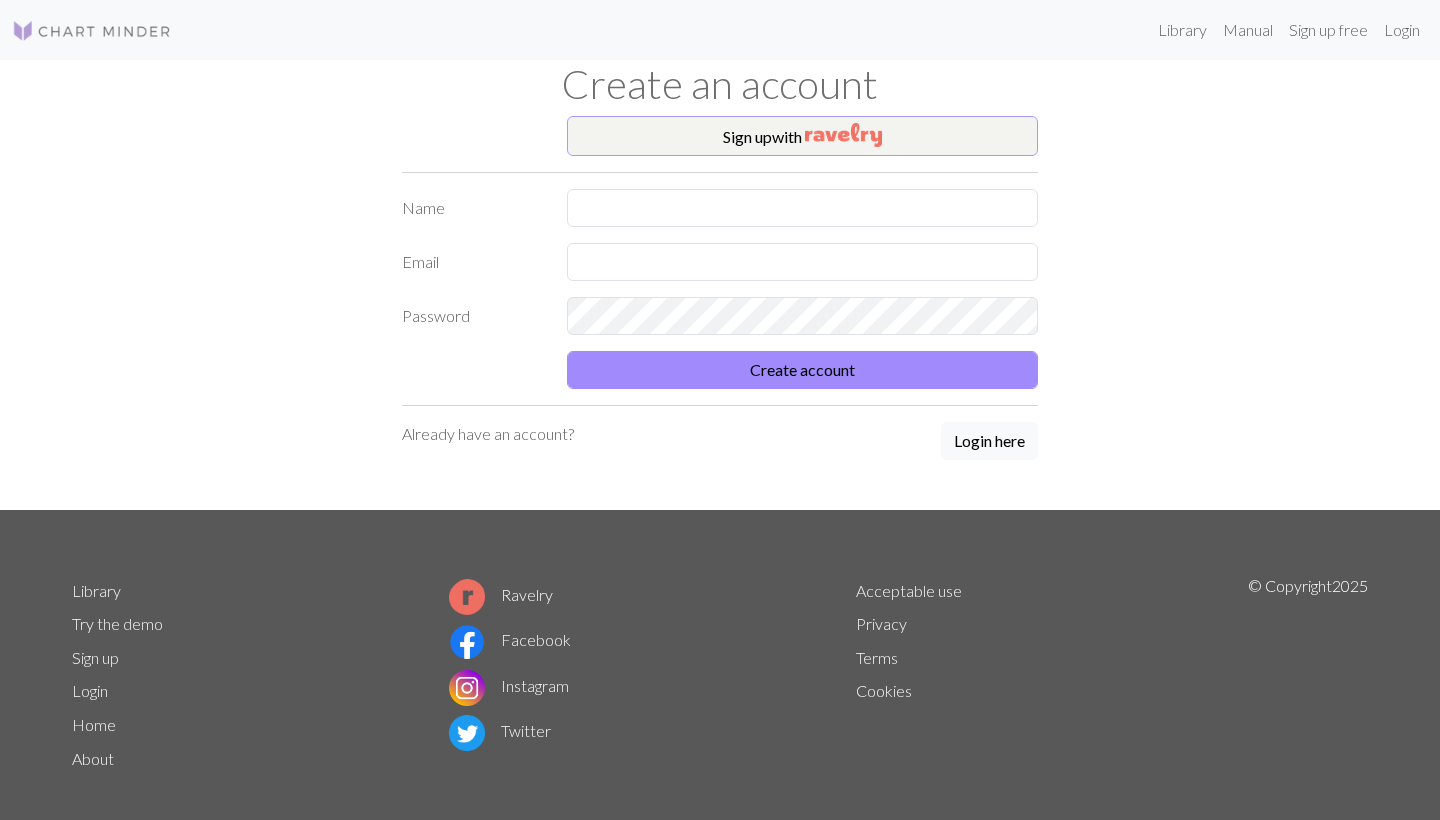 click on "Sign up  with" at bounding box center (802, 136) 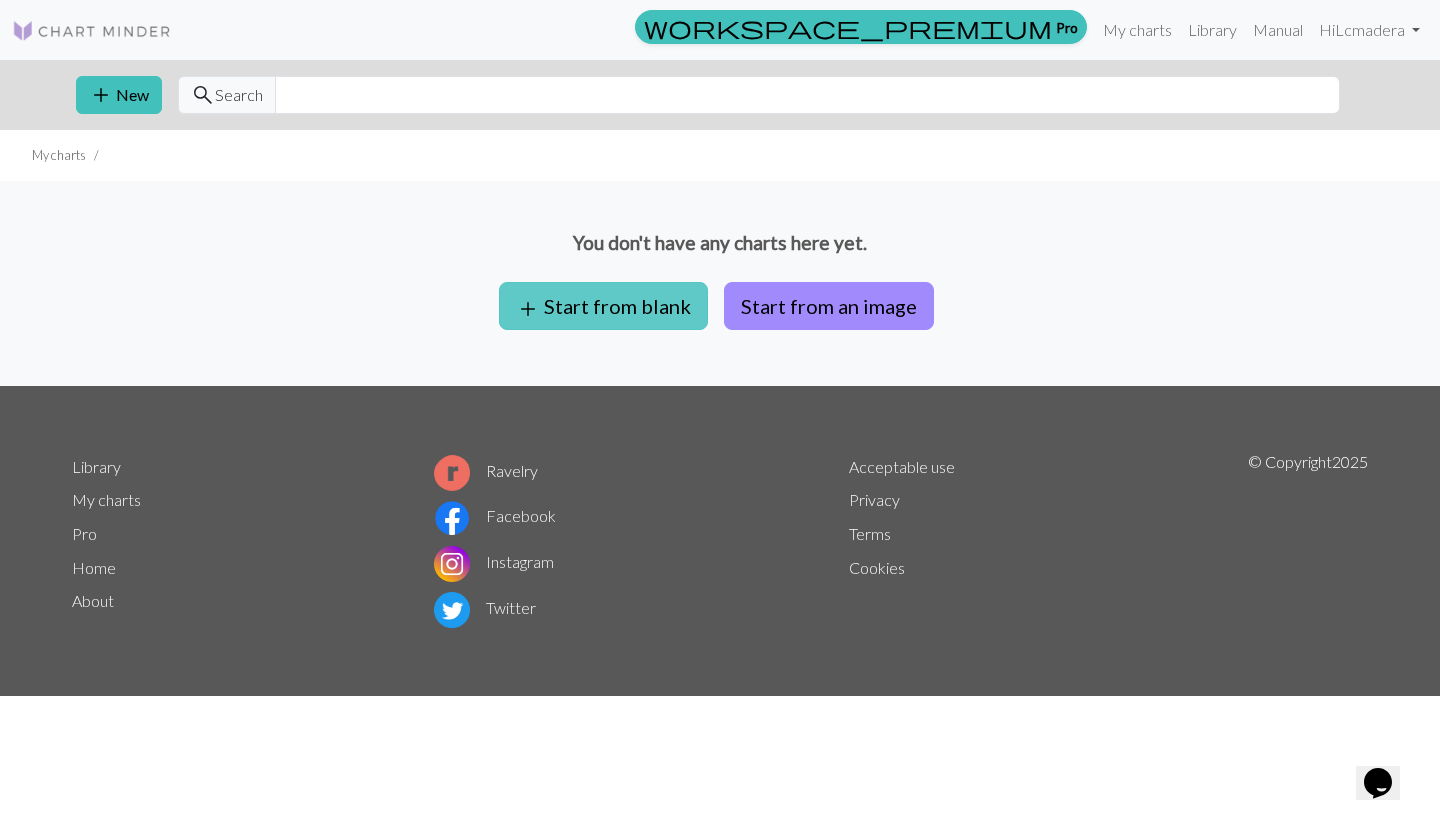 click on "add   Start from blank" at bounding box center (603, 306) 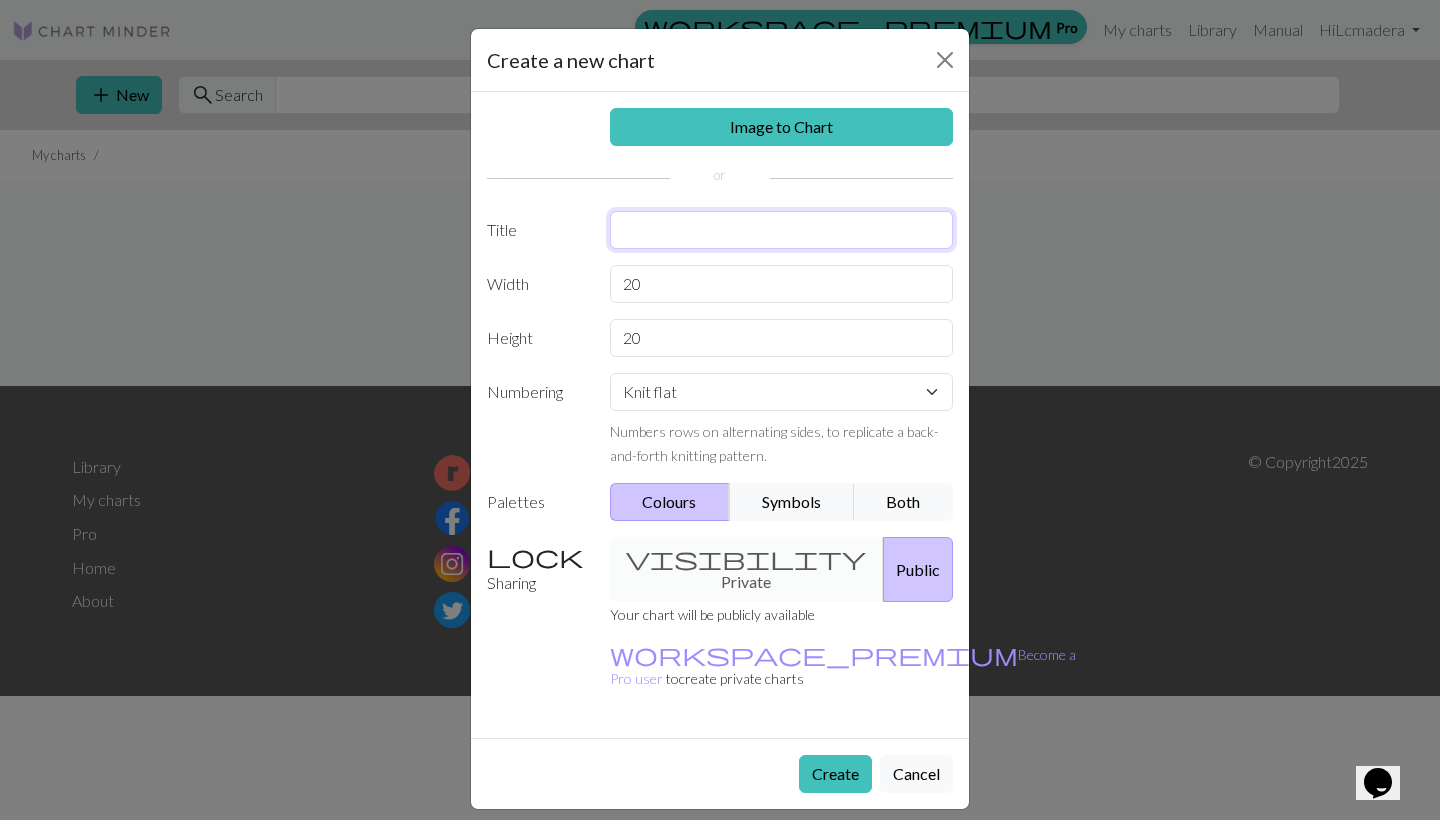 click at bounding box center [782, 230] 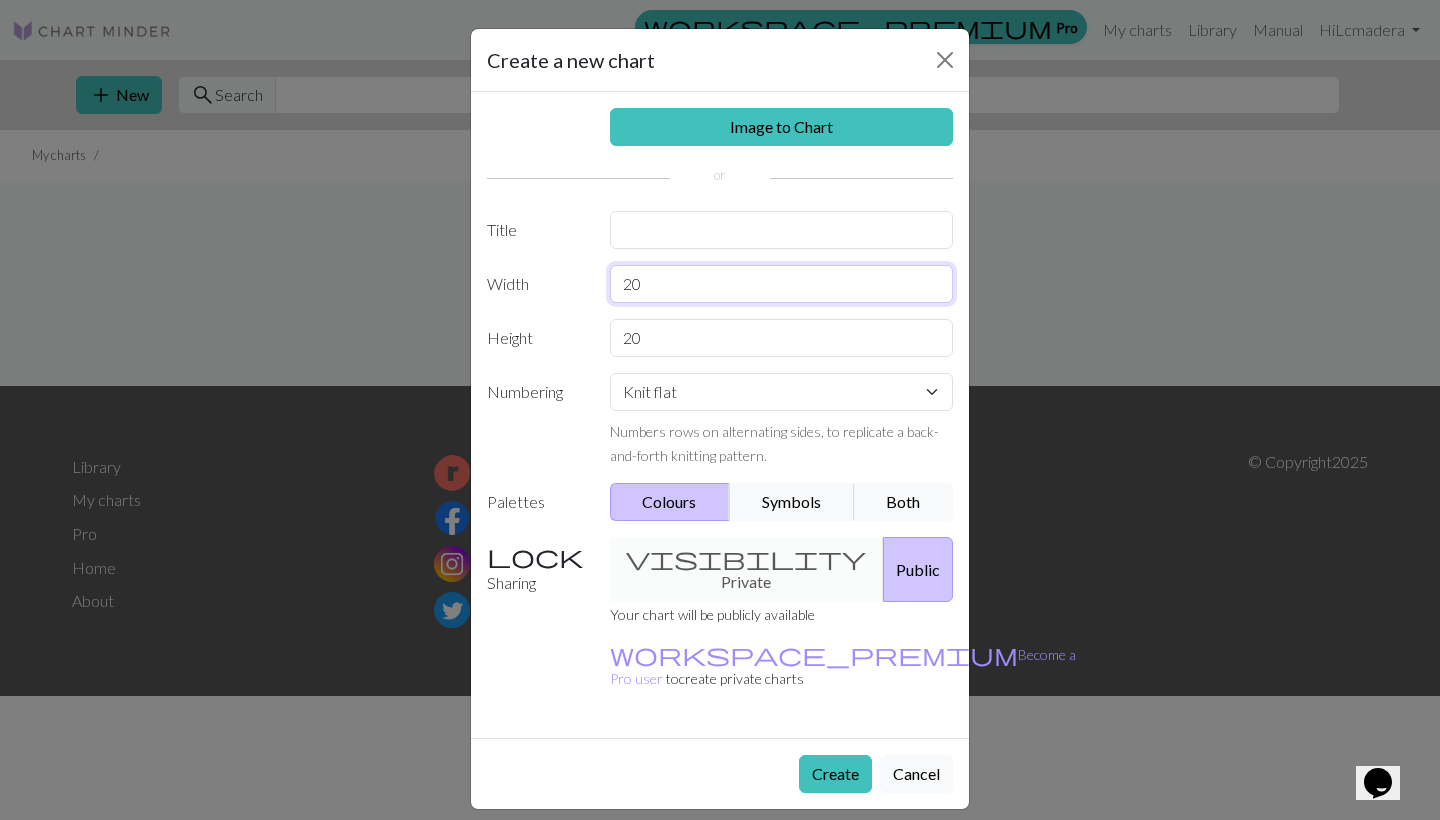 click on "Image to Chart Title Width 20 Height 20 Numbering Knit flat Knit in the round Lace knitting Cross stitch Numbers rows on alternating sides, to replicate a back-and-forth knitting pattern. Palettes Colours Symbols Both Sharing visibility  Private Public Your chart will be publicly available workspace_premium Become a Pro user   to  create private charts" at bounding box center [720, 415] 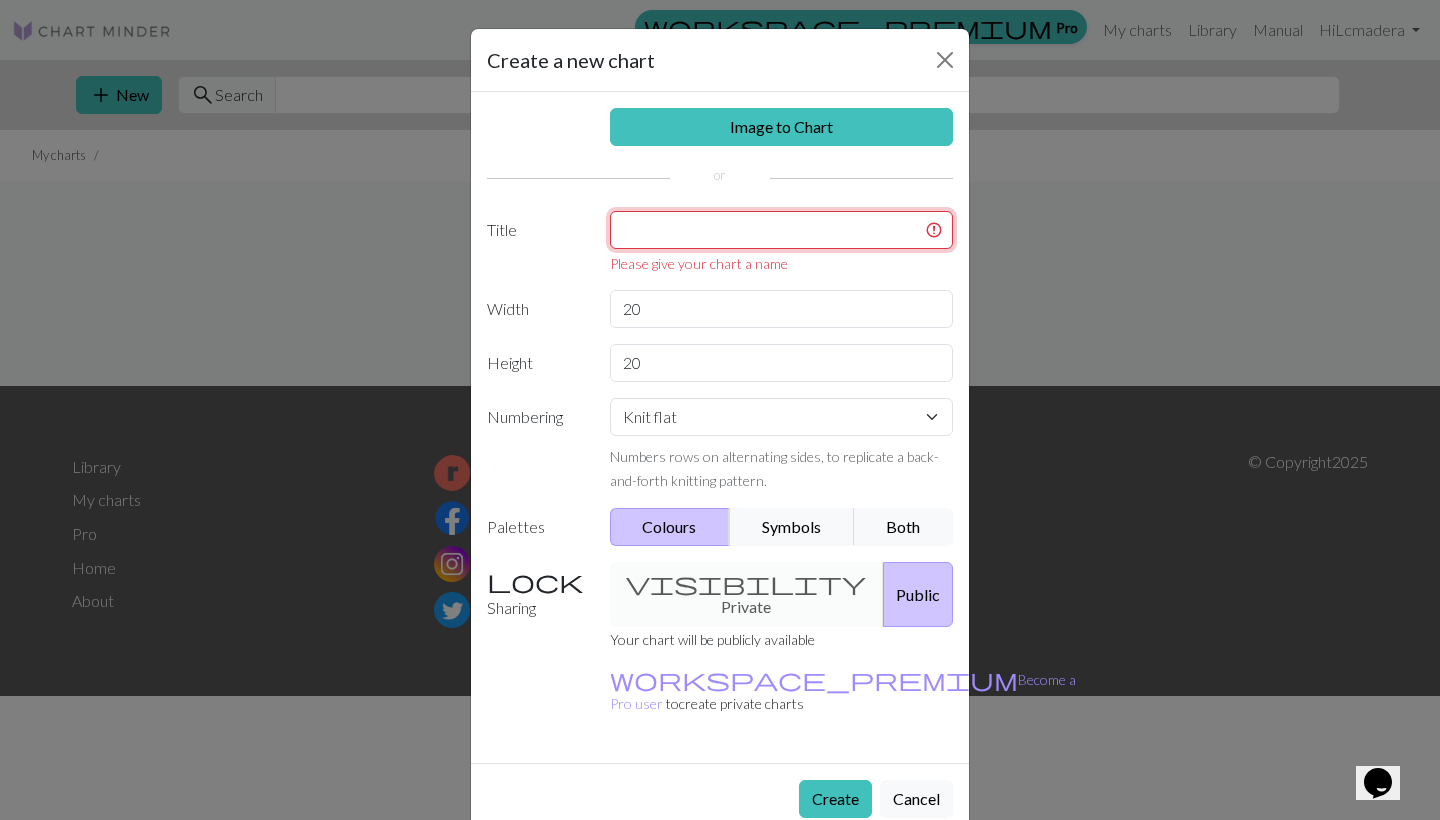 click at bounding box center [782, 230] 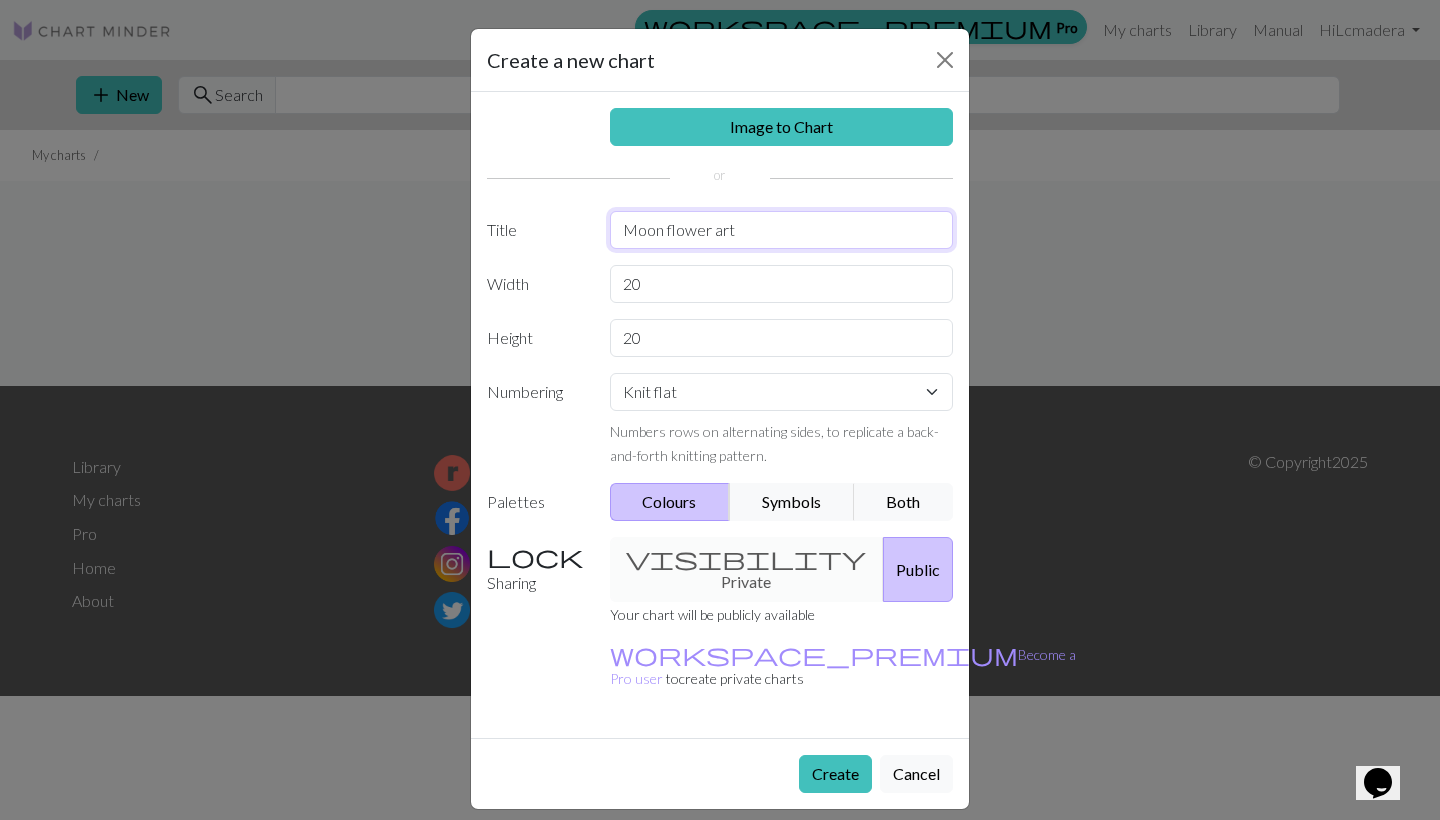 type on "Moon flower art" 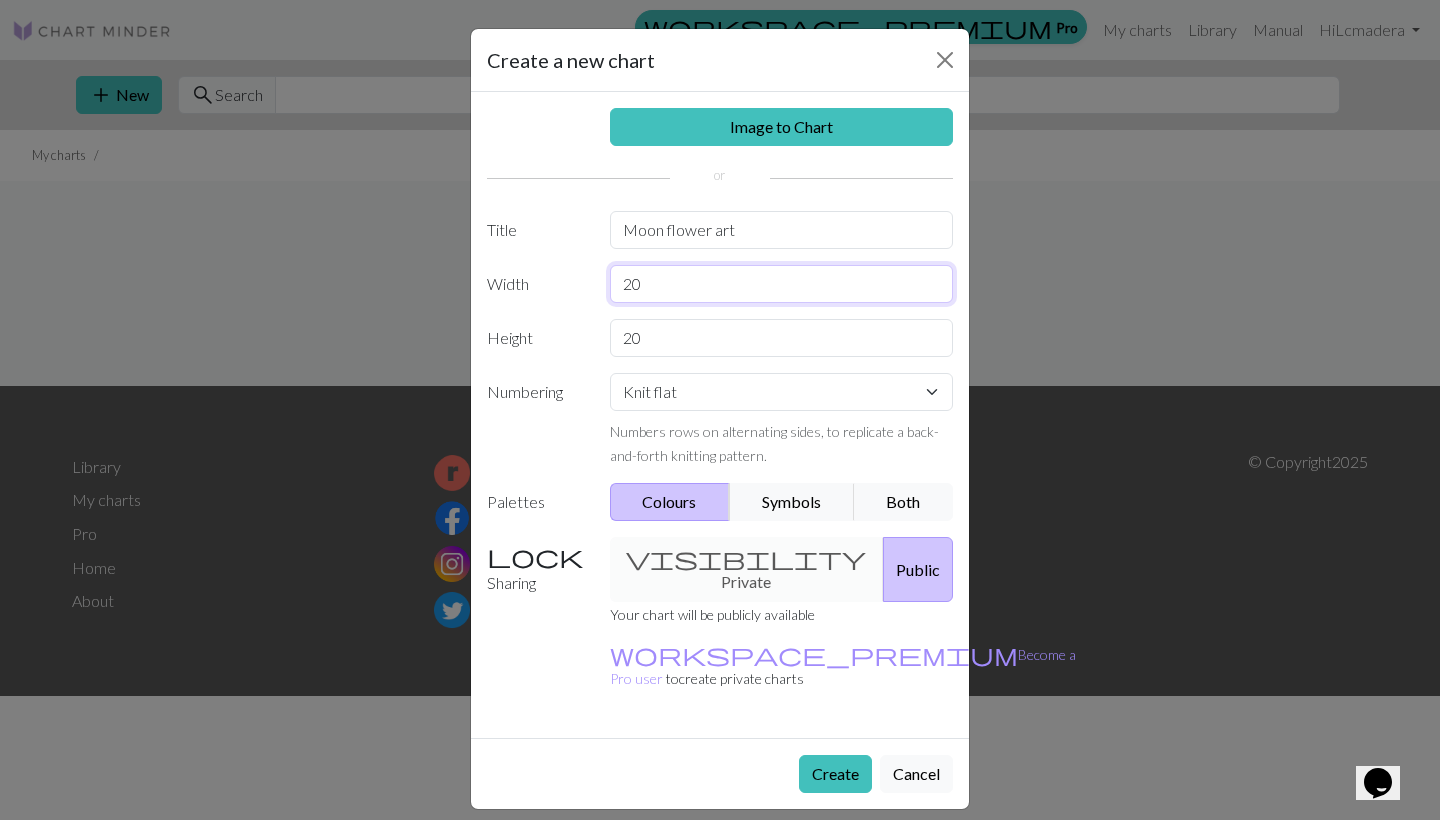click on "20" at bounding box center (782, 284) 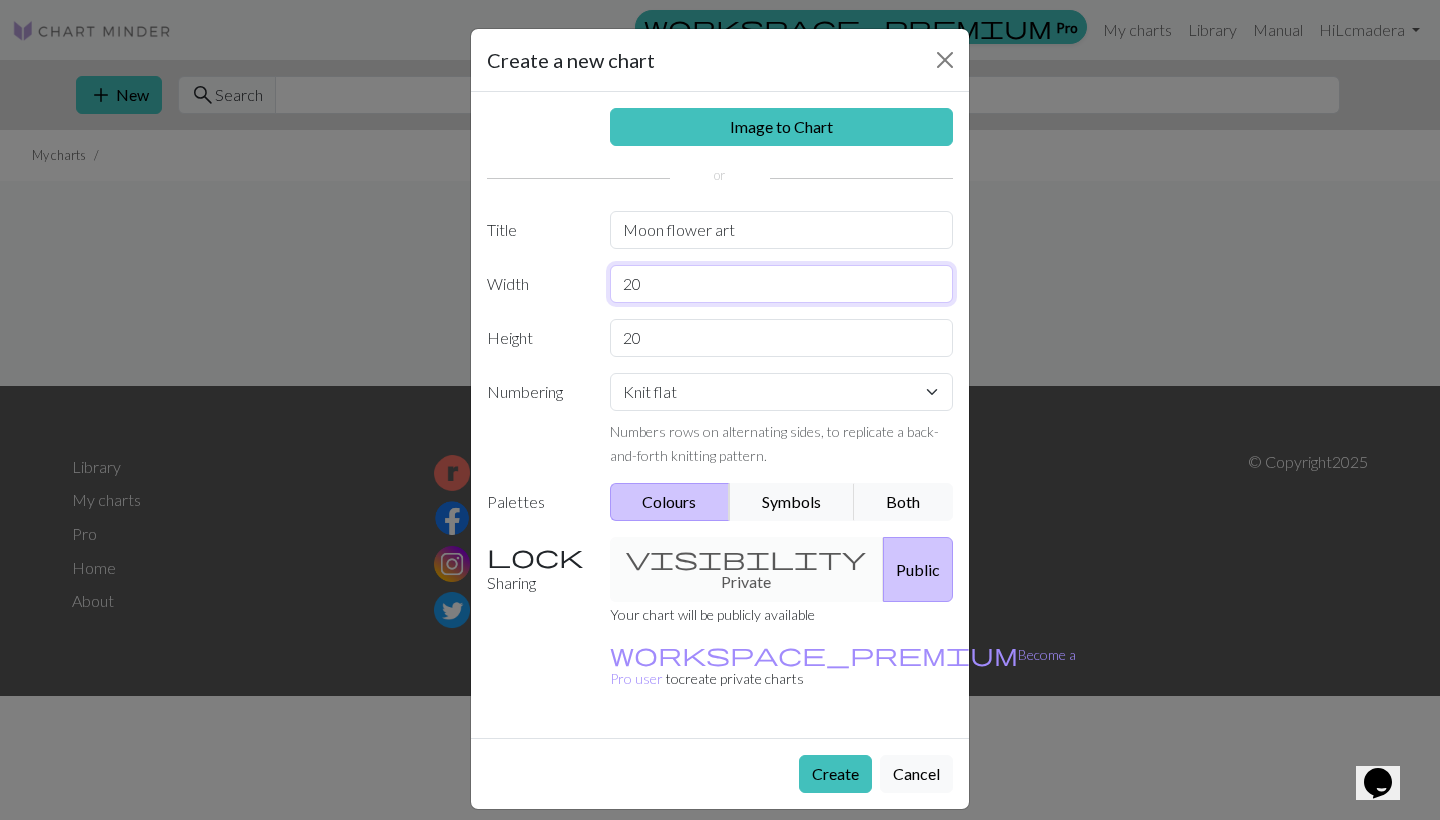 click on "20" at bounding box center (782, 284) 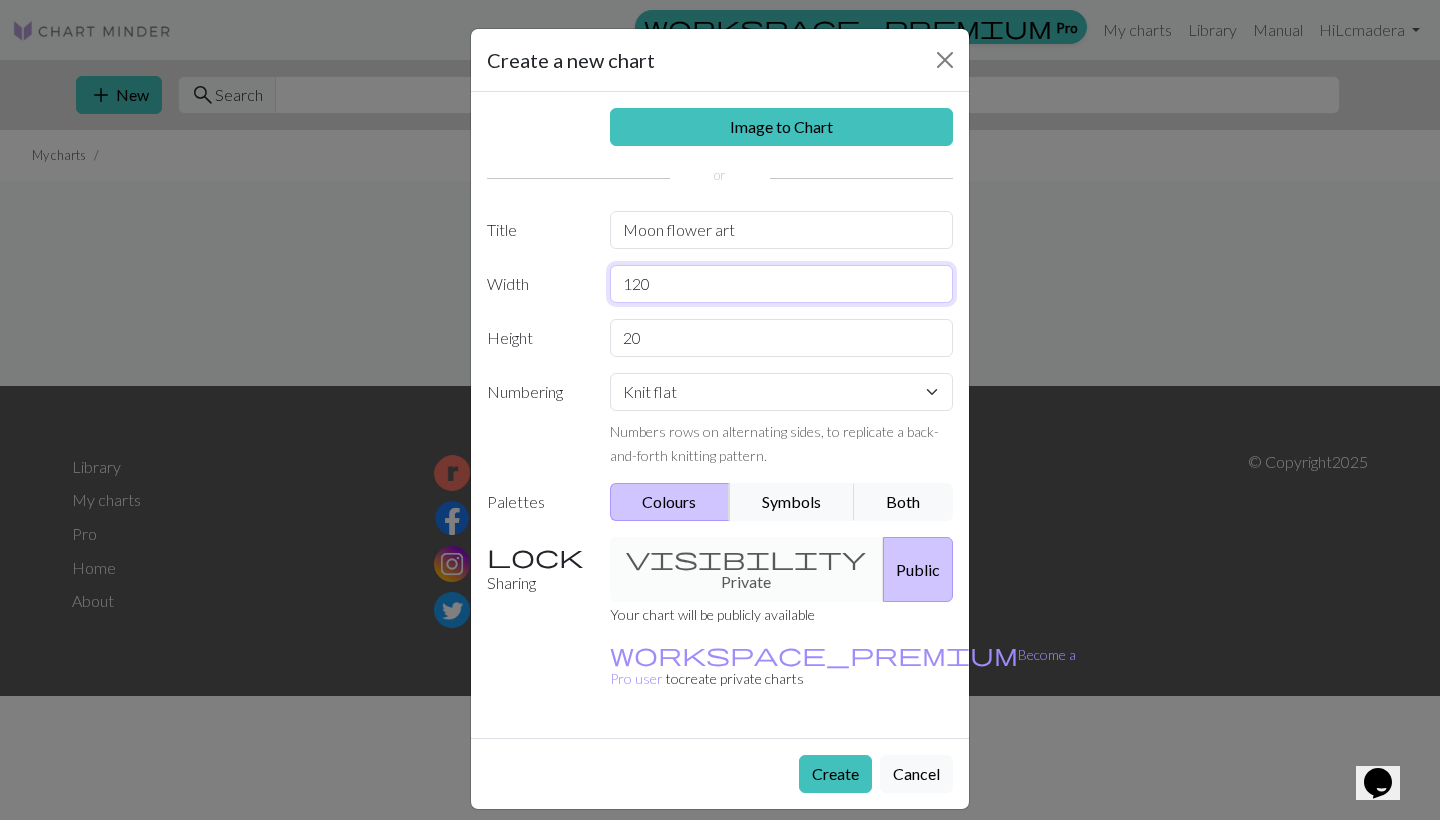 type on "120" 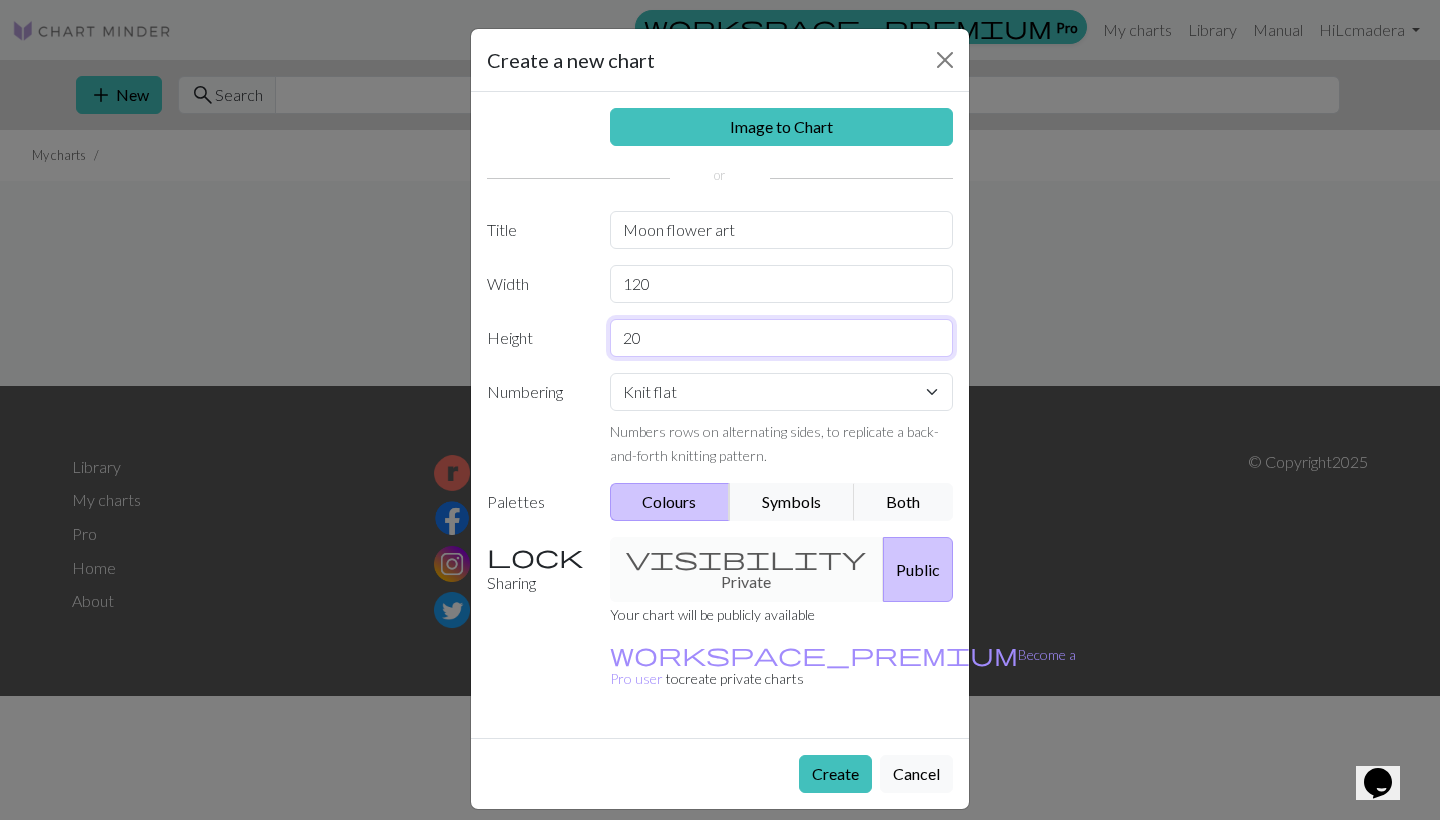 click on "20" at bounding box center [782, 338] 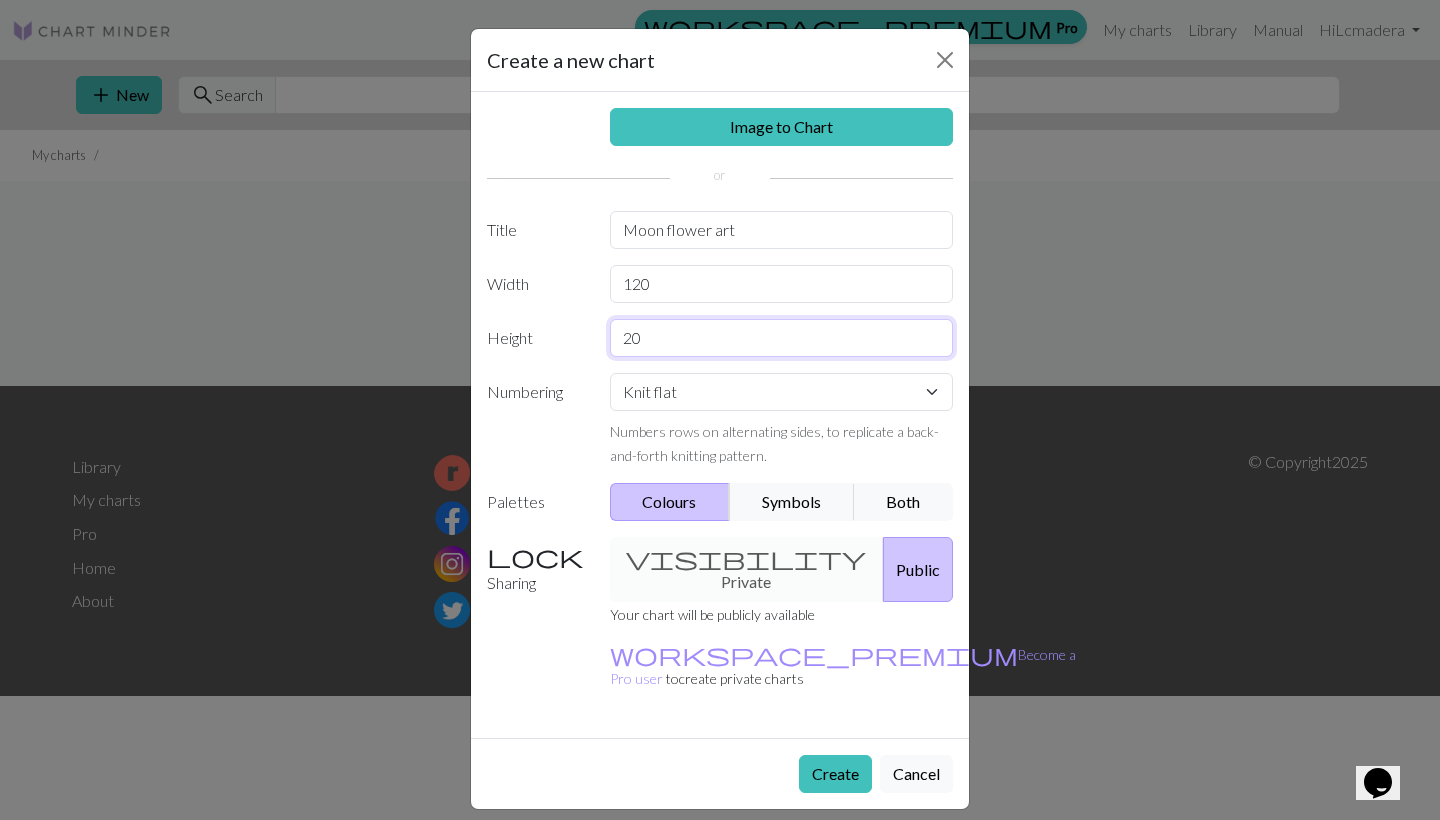 type on "2" 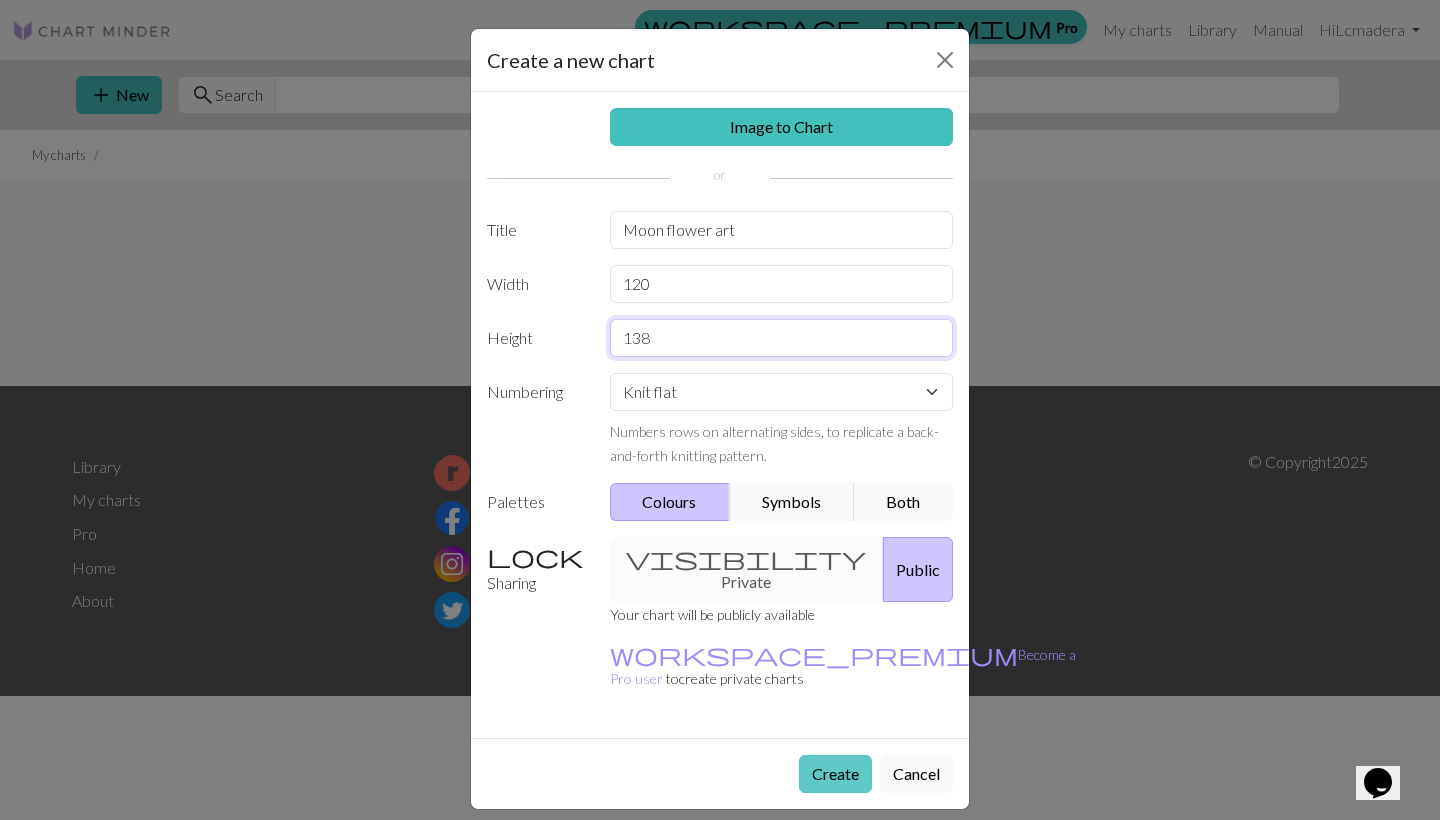type on "138" 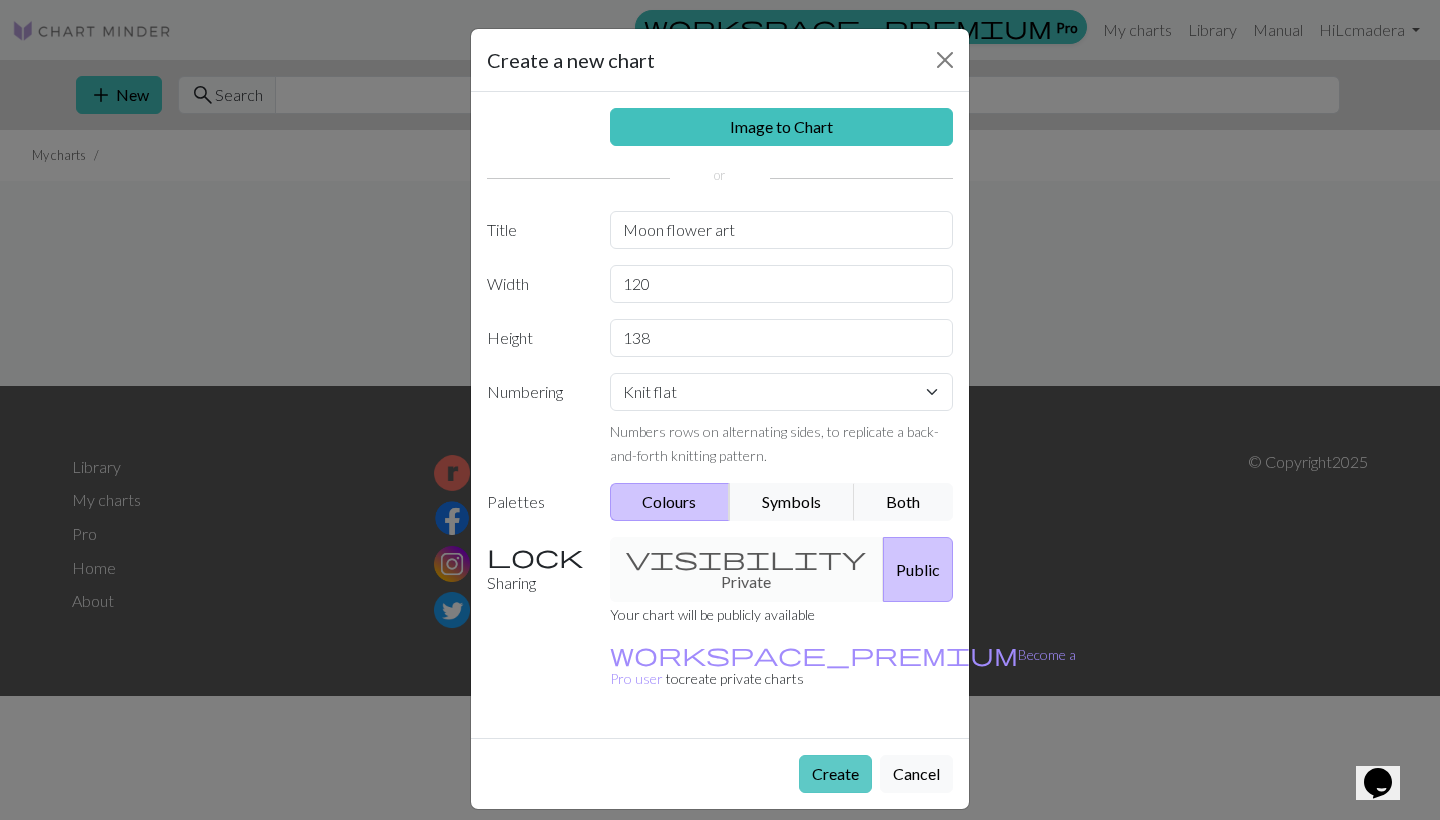 click on "Create" at bounding box center [835, 774] 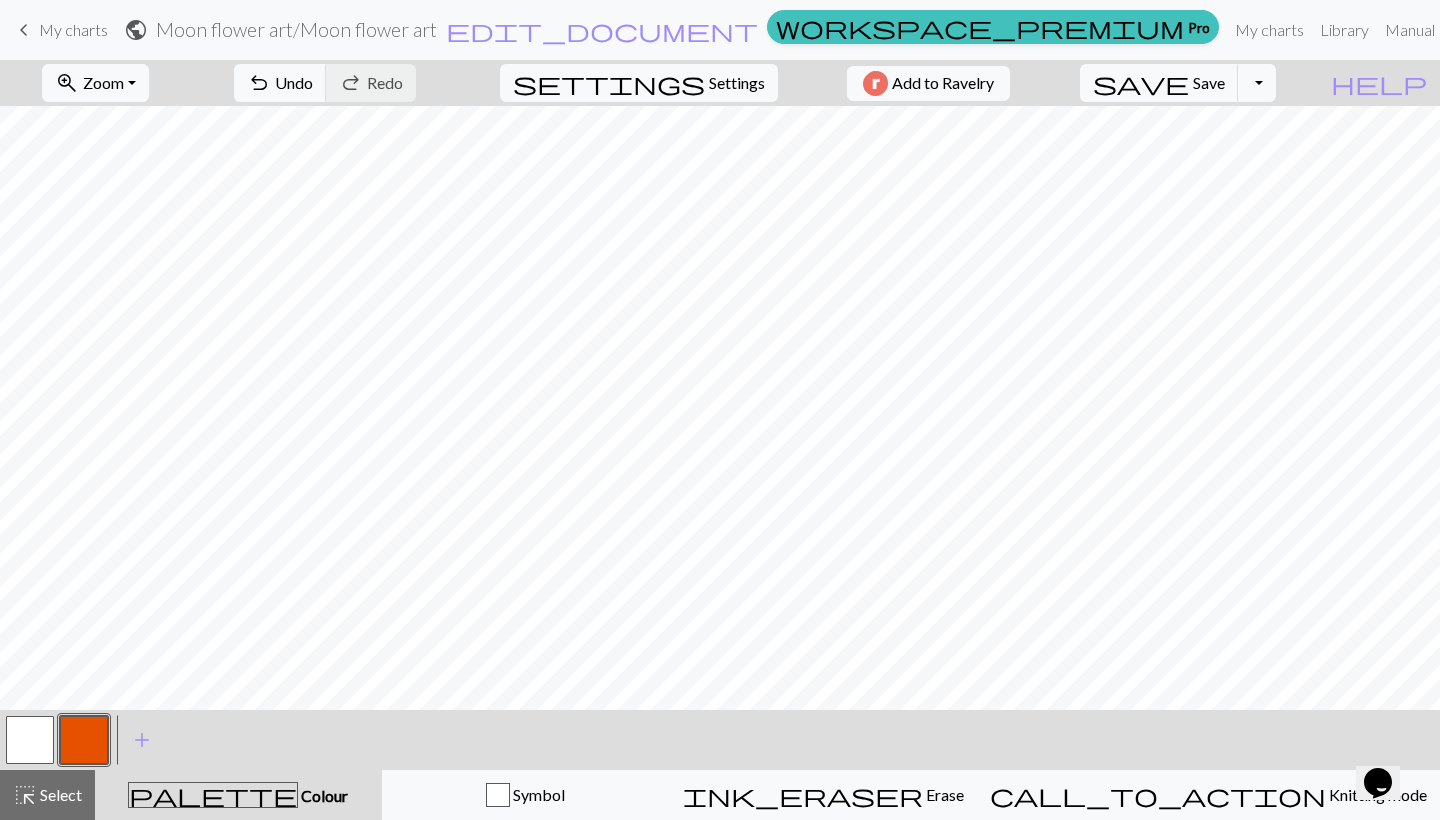 scroll, scrollTop: 0, scrollLeft: 0, axis: both 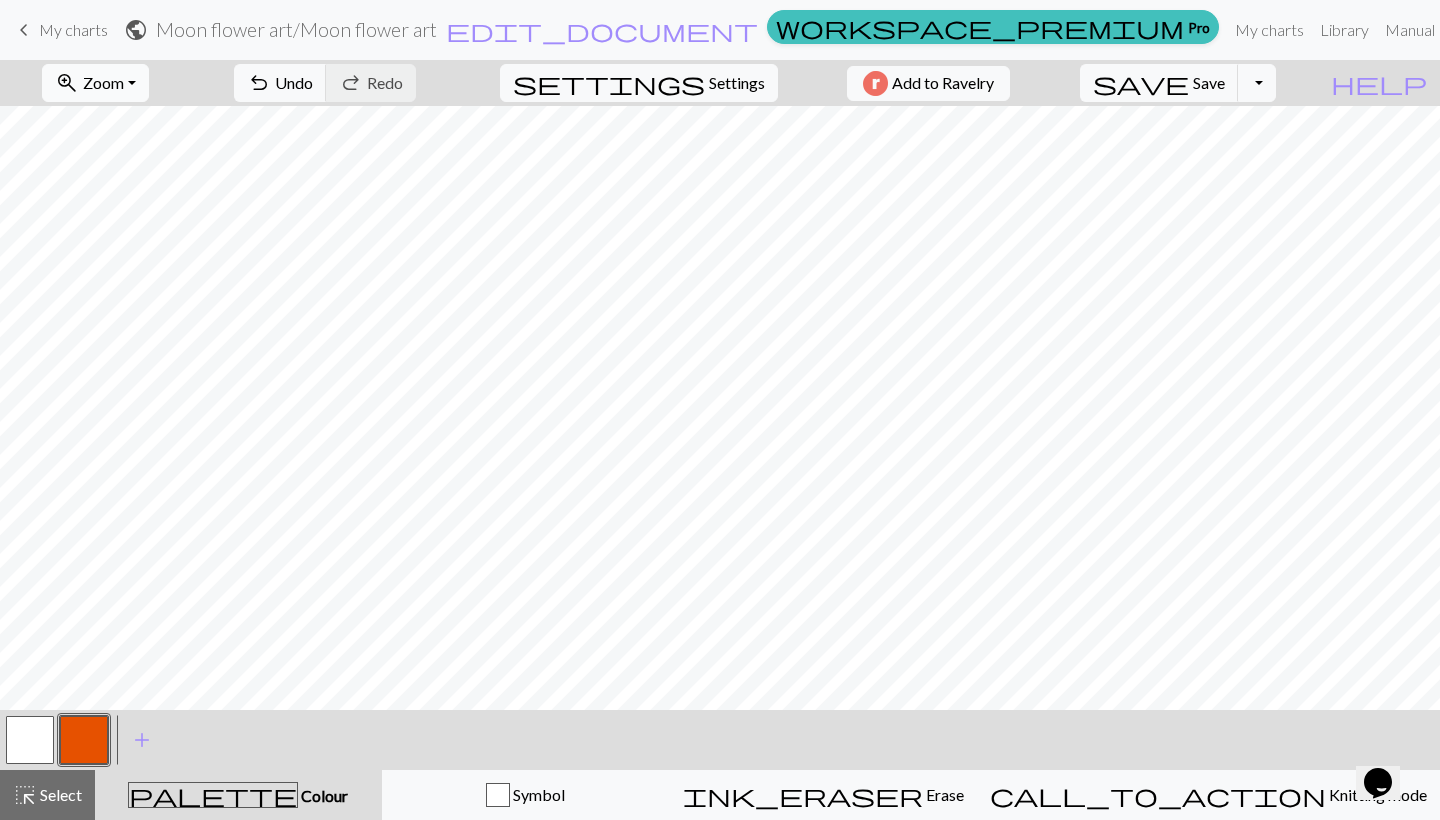 click on "zoom_in Zoom Zoom" at bounding box center [95, 83] 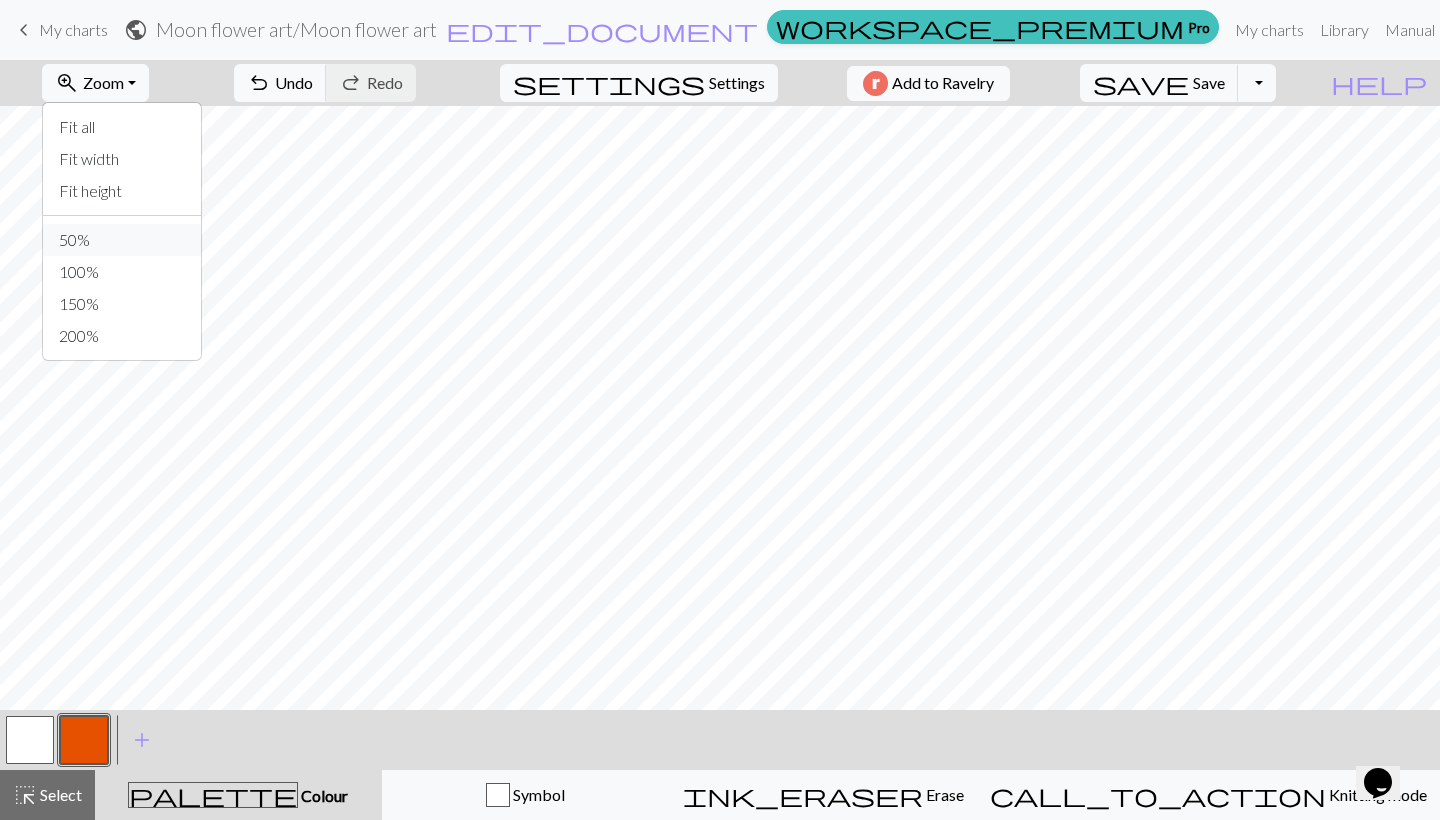 click on "50%" at bounding box center [122, 240] 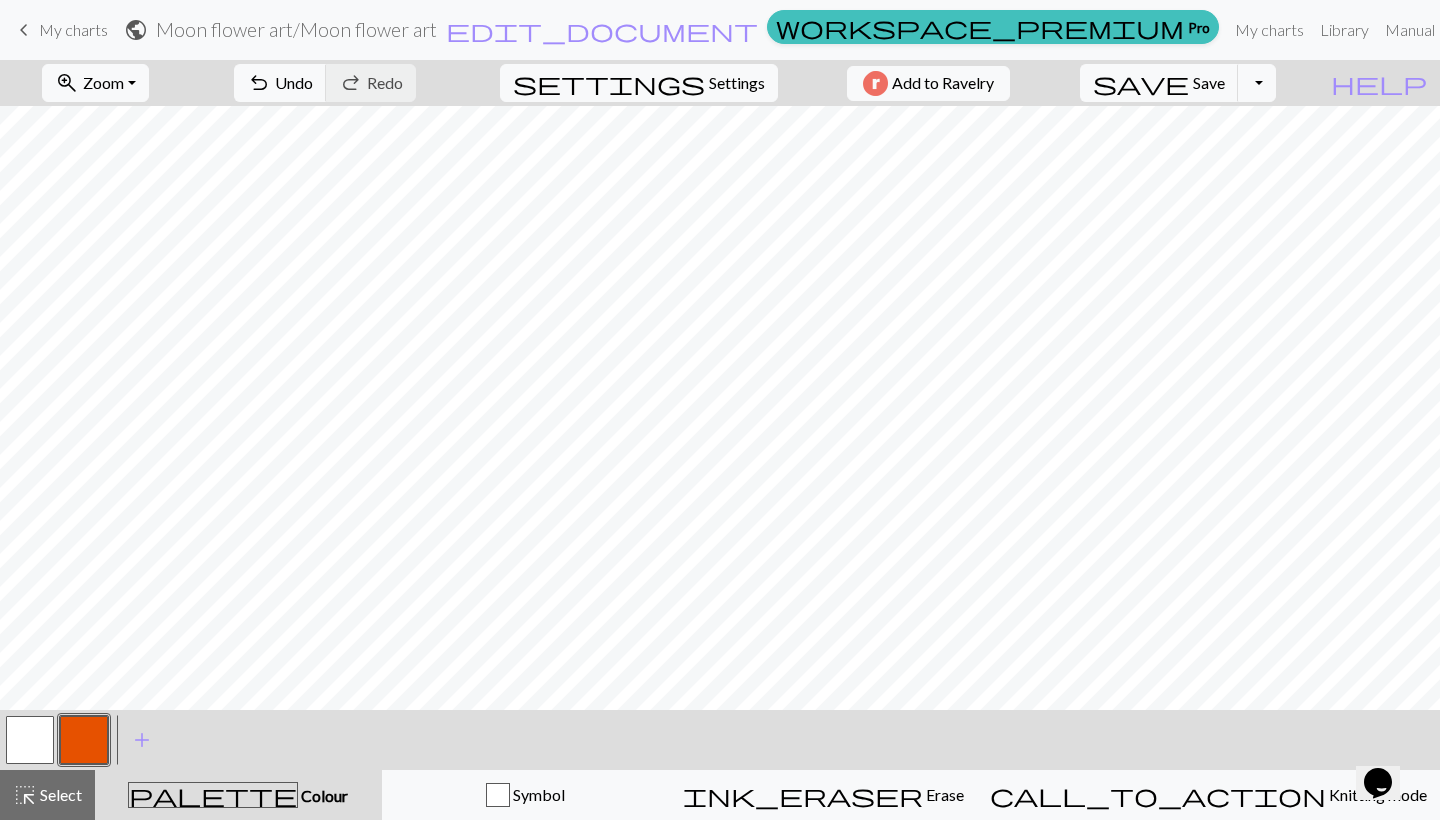 scroll, scrollTop: 846, scrollLeft: 0, axis: vertical 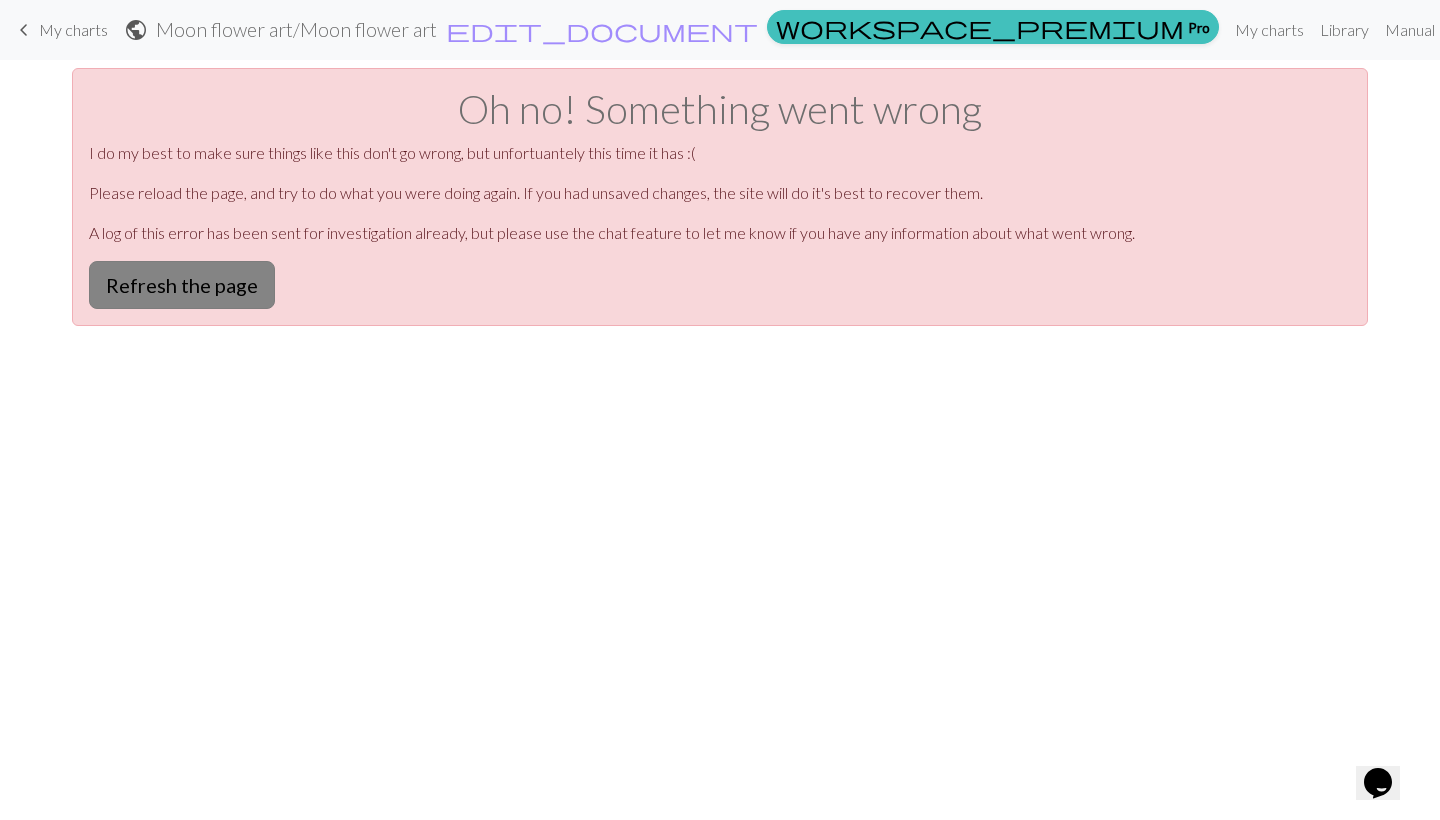 click on "Refresh the page" at bounding box center (182, 285) 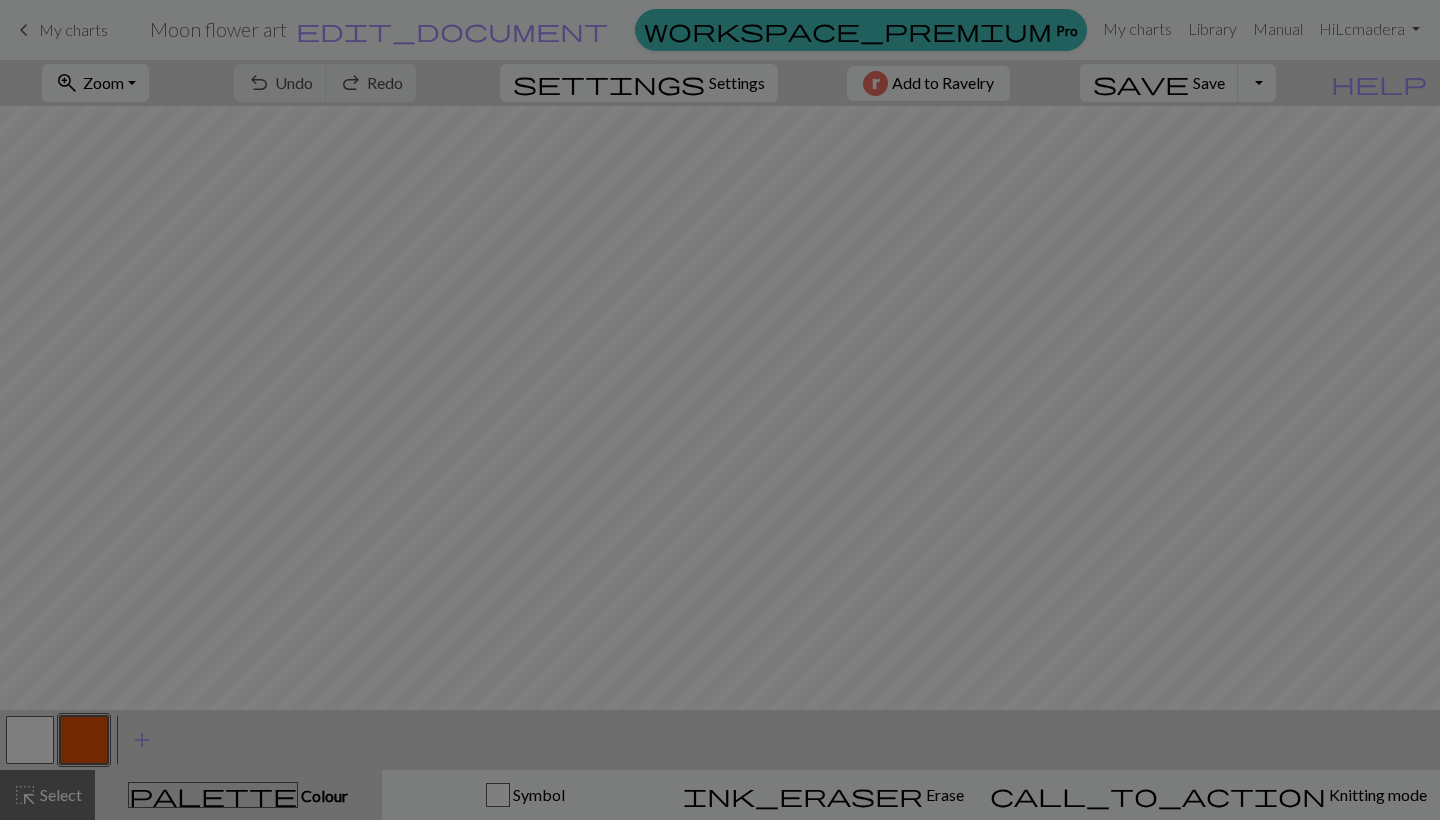 scroll, scrollTop: 0, scrollLeft: 0, axis: both 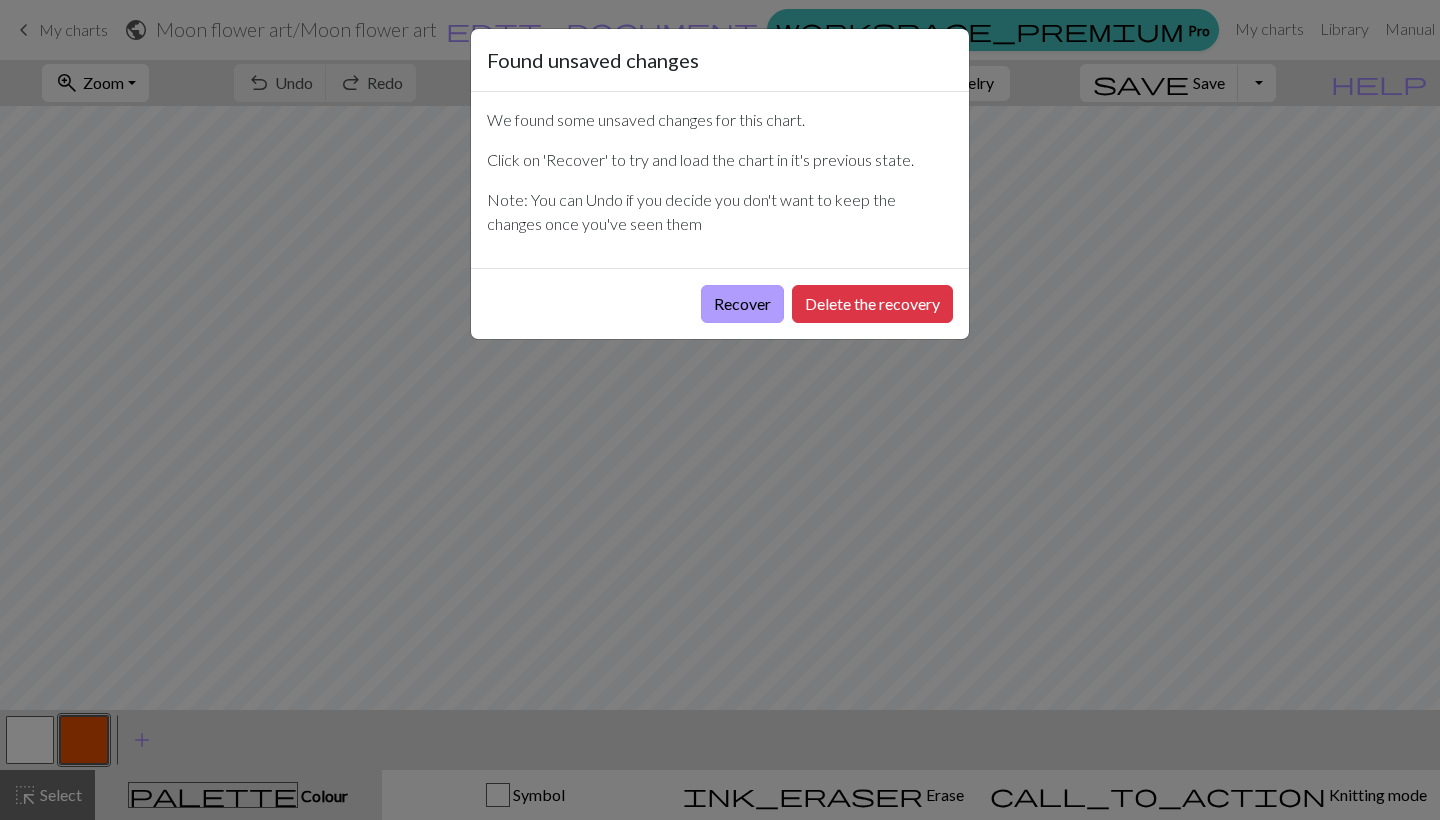 click on "Recover" at bounding box center [742, 304] 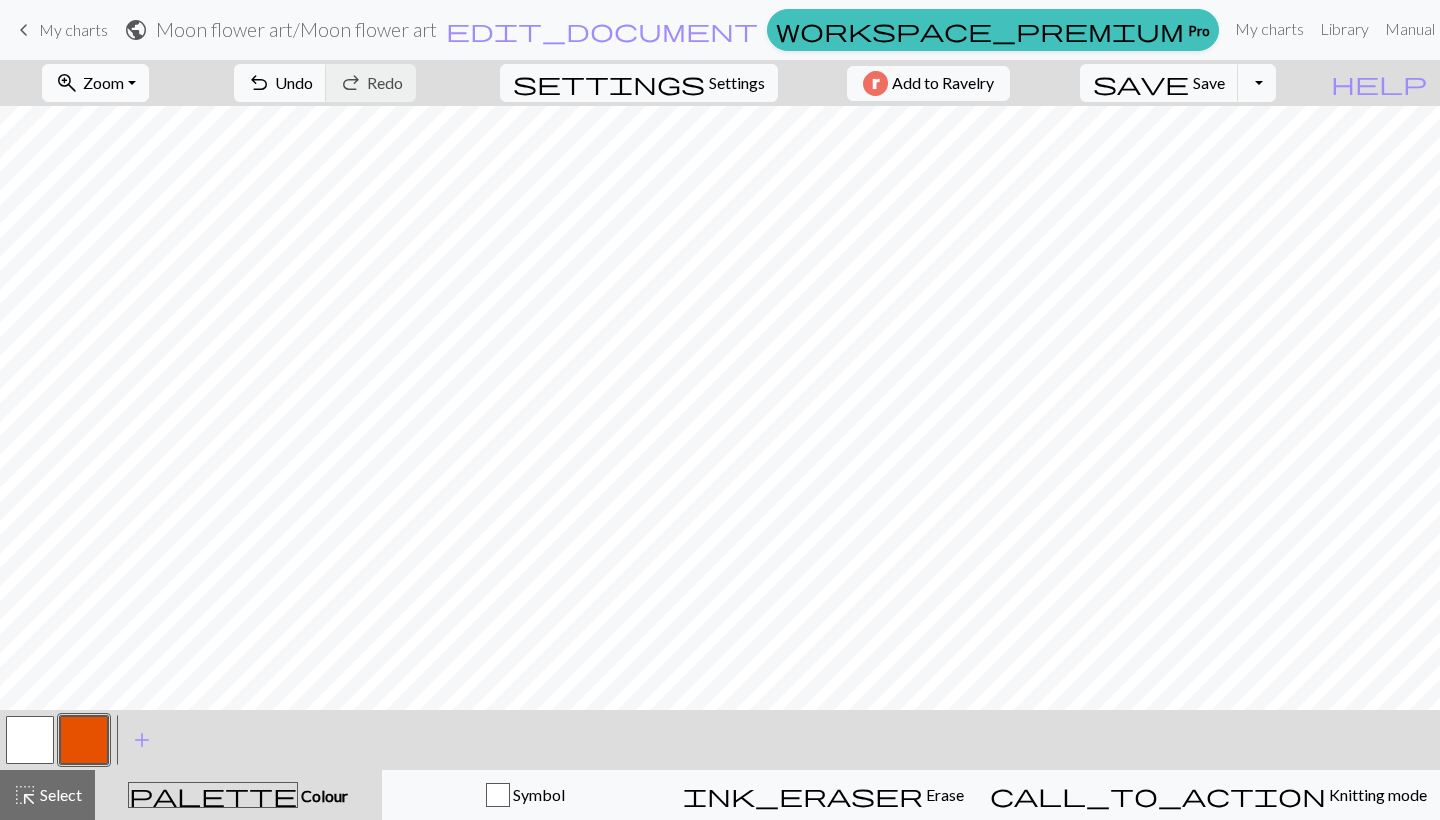 click on "zoom_in Zoom Zoom" at bounding box center (95, 83) 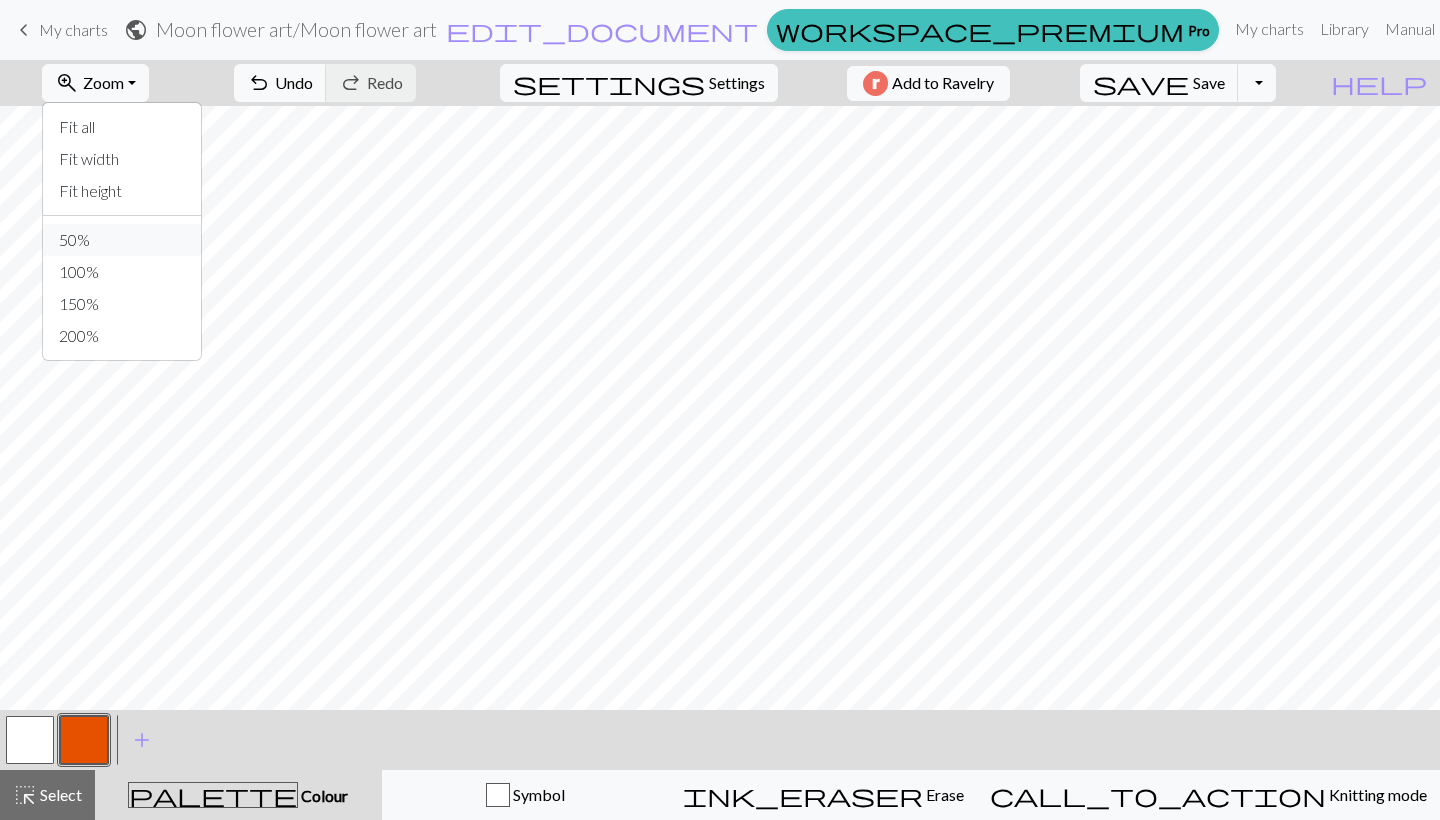 click on "50%" at bounding box center [122, 240] 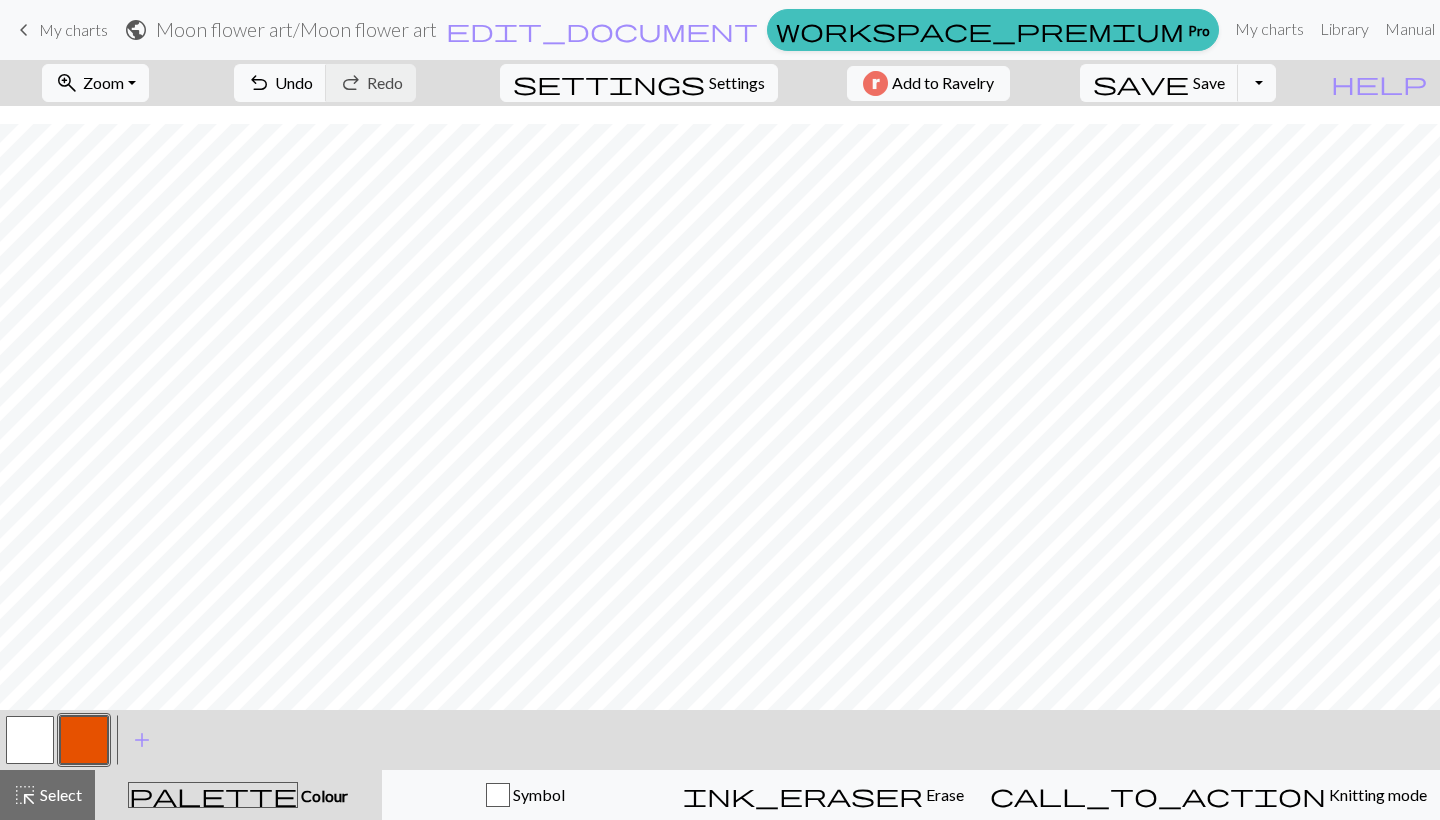 scroll, scrollTop: 275, scrollLeft: 0, axis: vertical 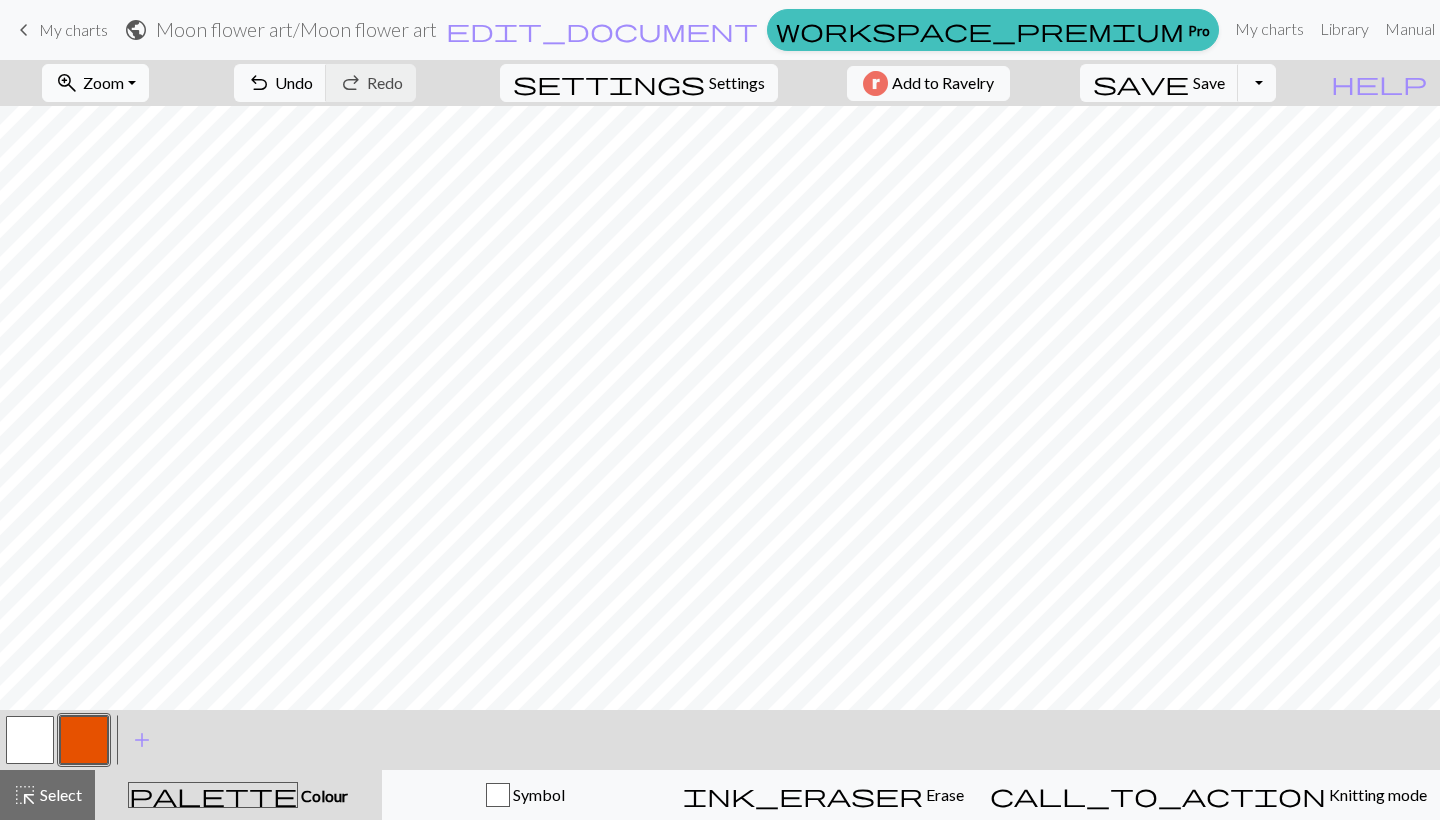 click on "Zoom" at bounding box center (103, 82) 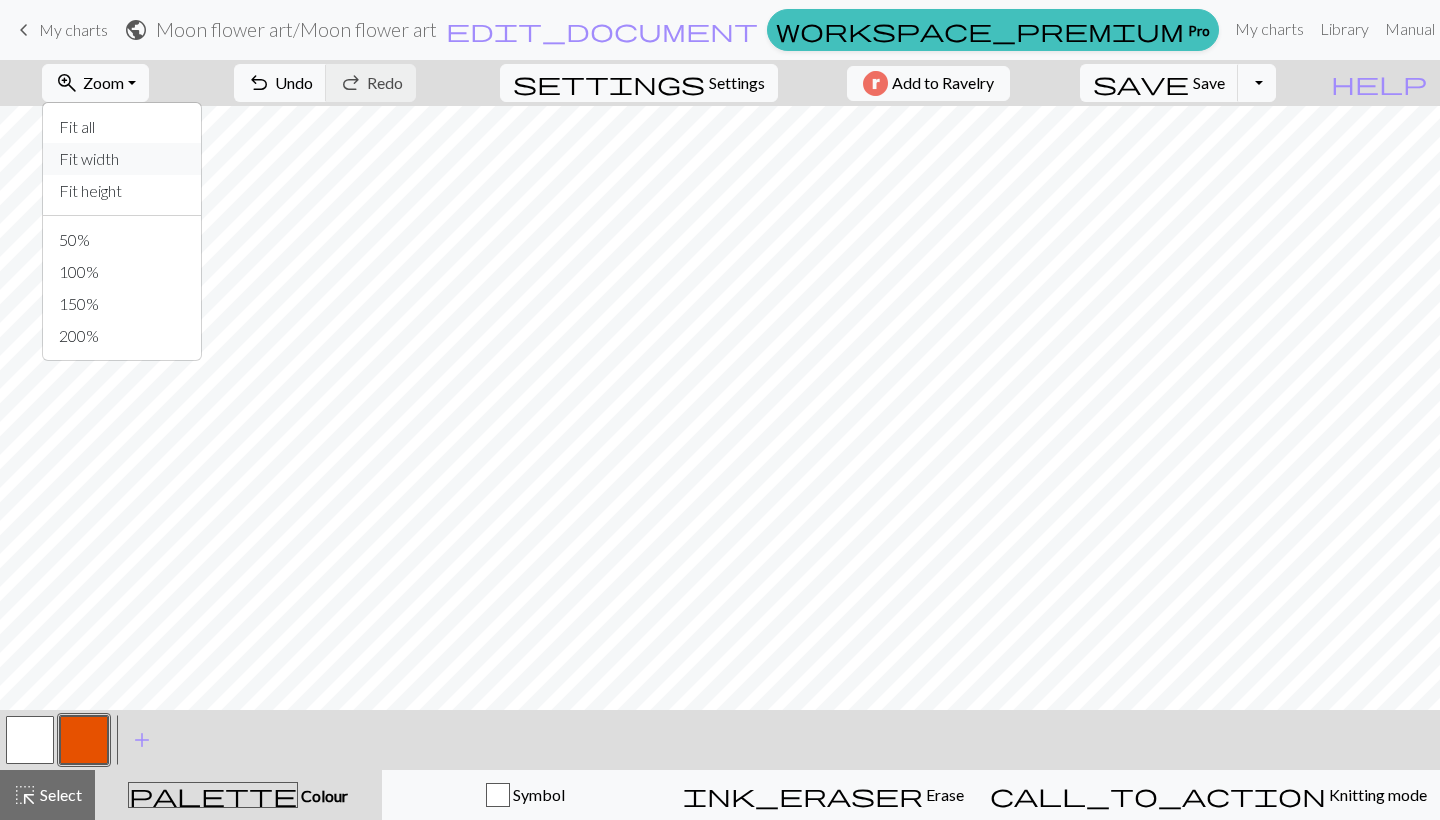 click on "Fit width" at bounding box center [122, 159] 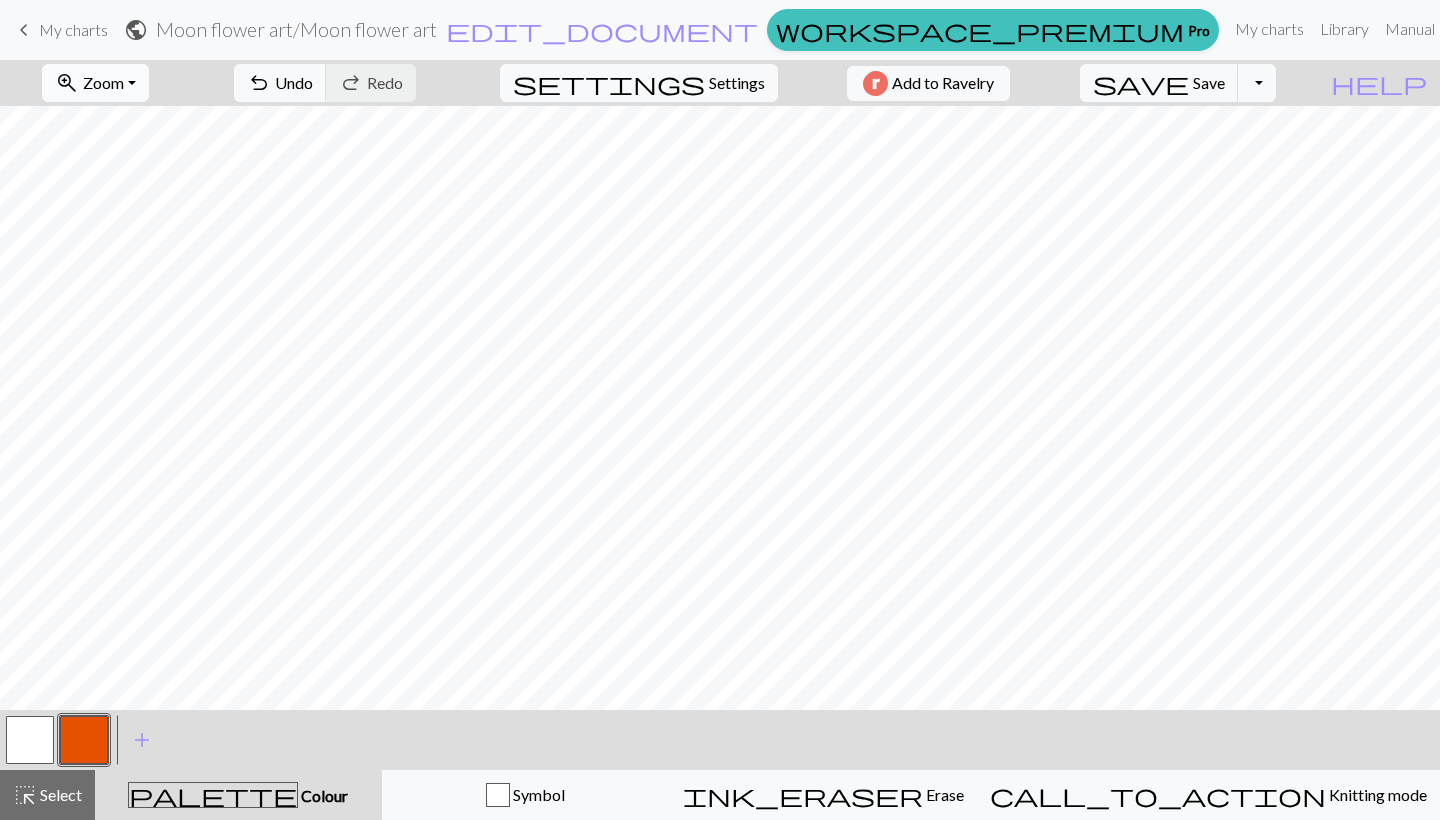 click on "Zoom" at bounding box center [103, 82] 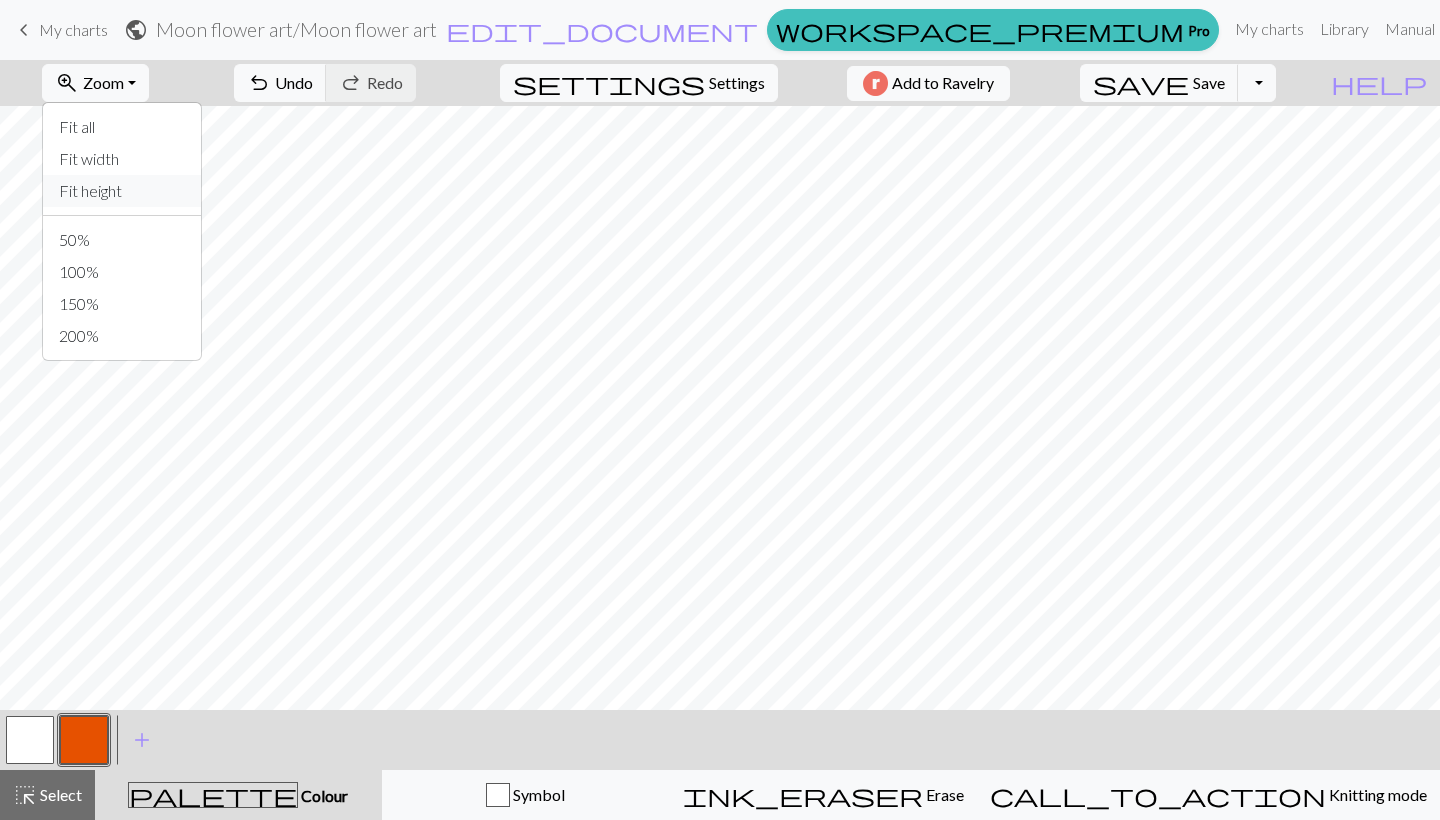 click on "Fit height" at bounding box center [122, 191] 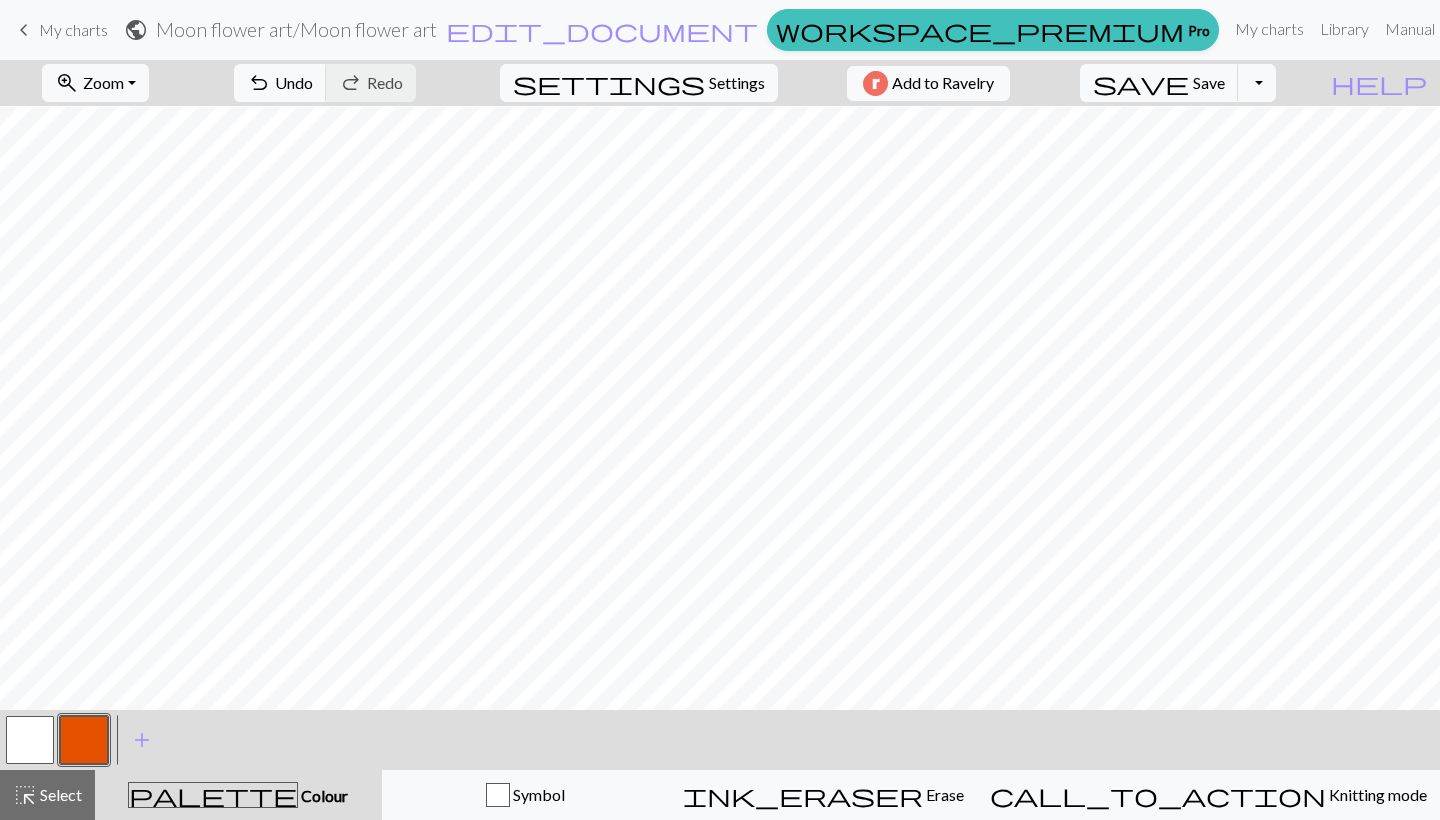 scroll, scrollTop: 846, scrollLeft: 0, axis: vertical 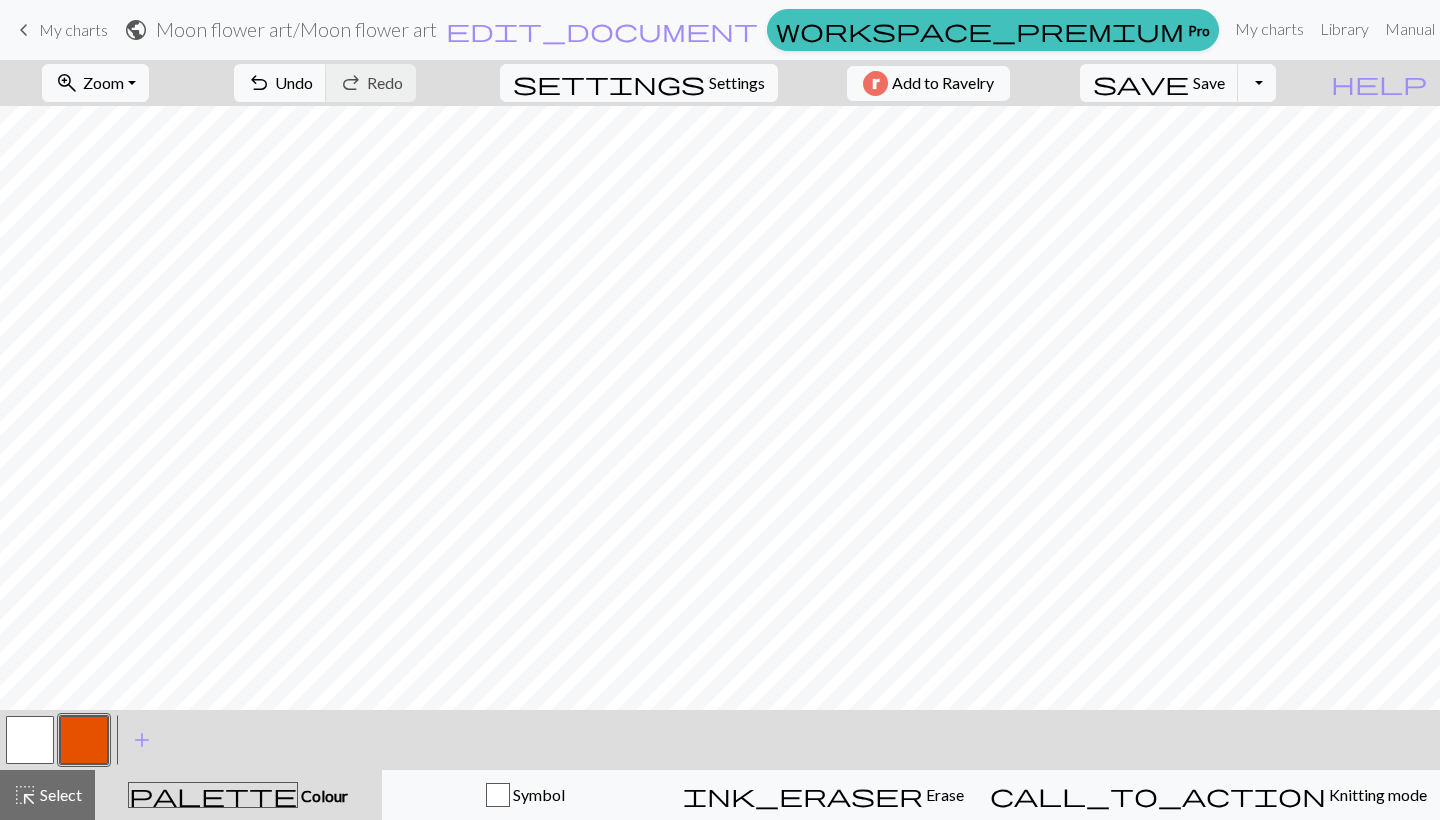 click on "palette   Colour   Colour" at bounding box center [238, 795] 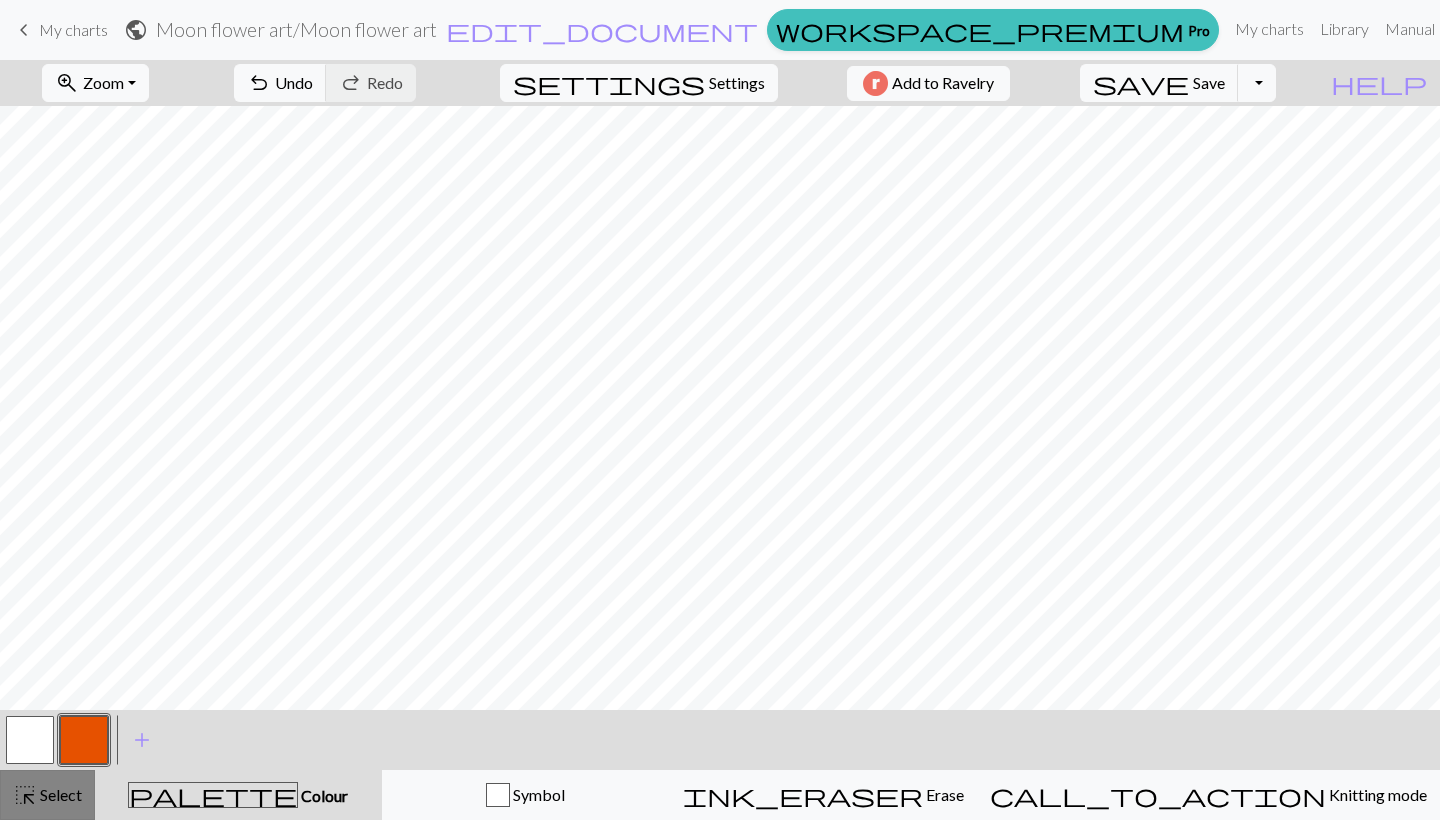 click on "Select" at bounding box center [59, 794] 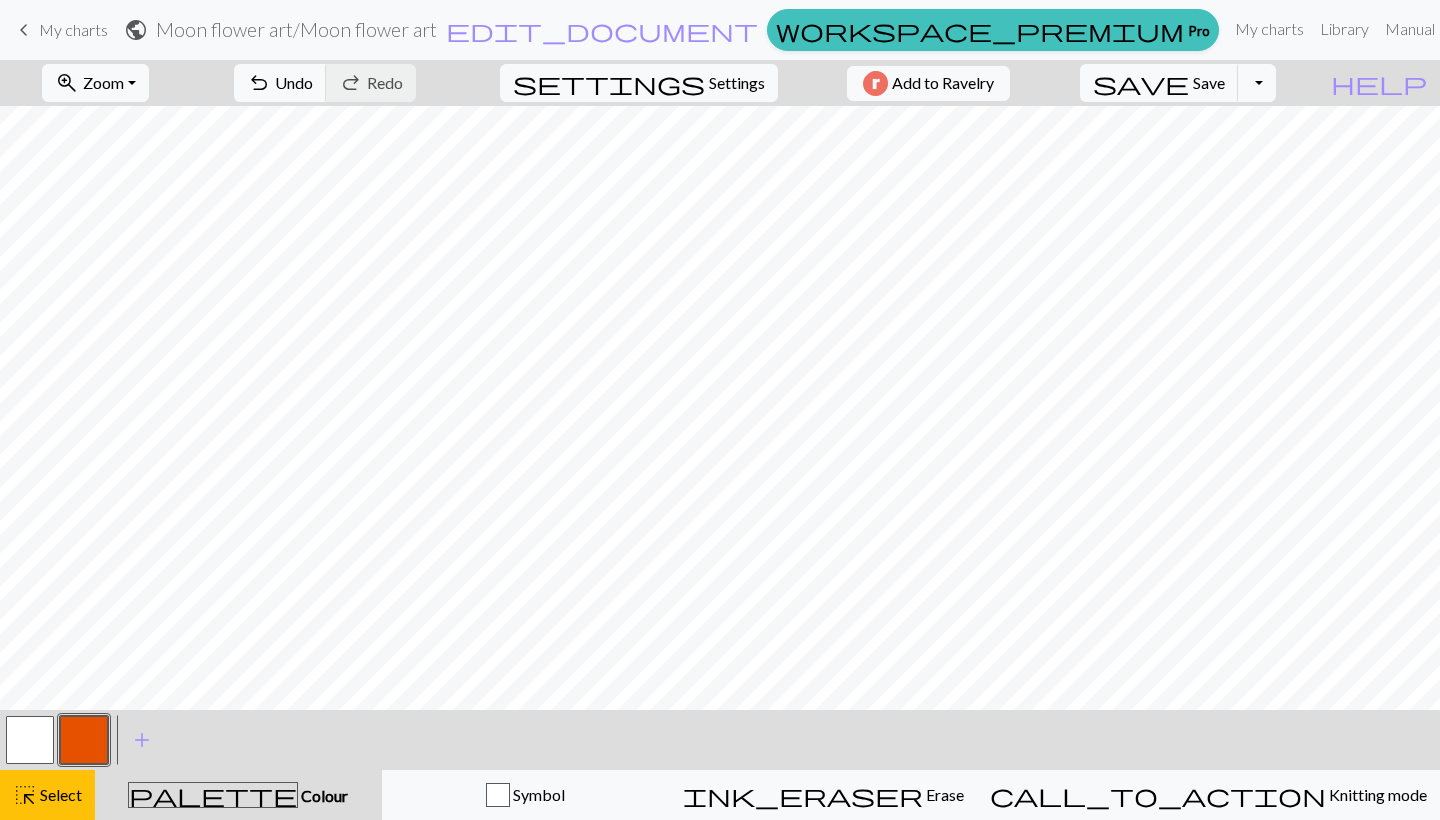 click on "< > add Add a  colour" at bounding box center (720, 740) 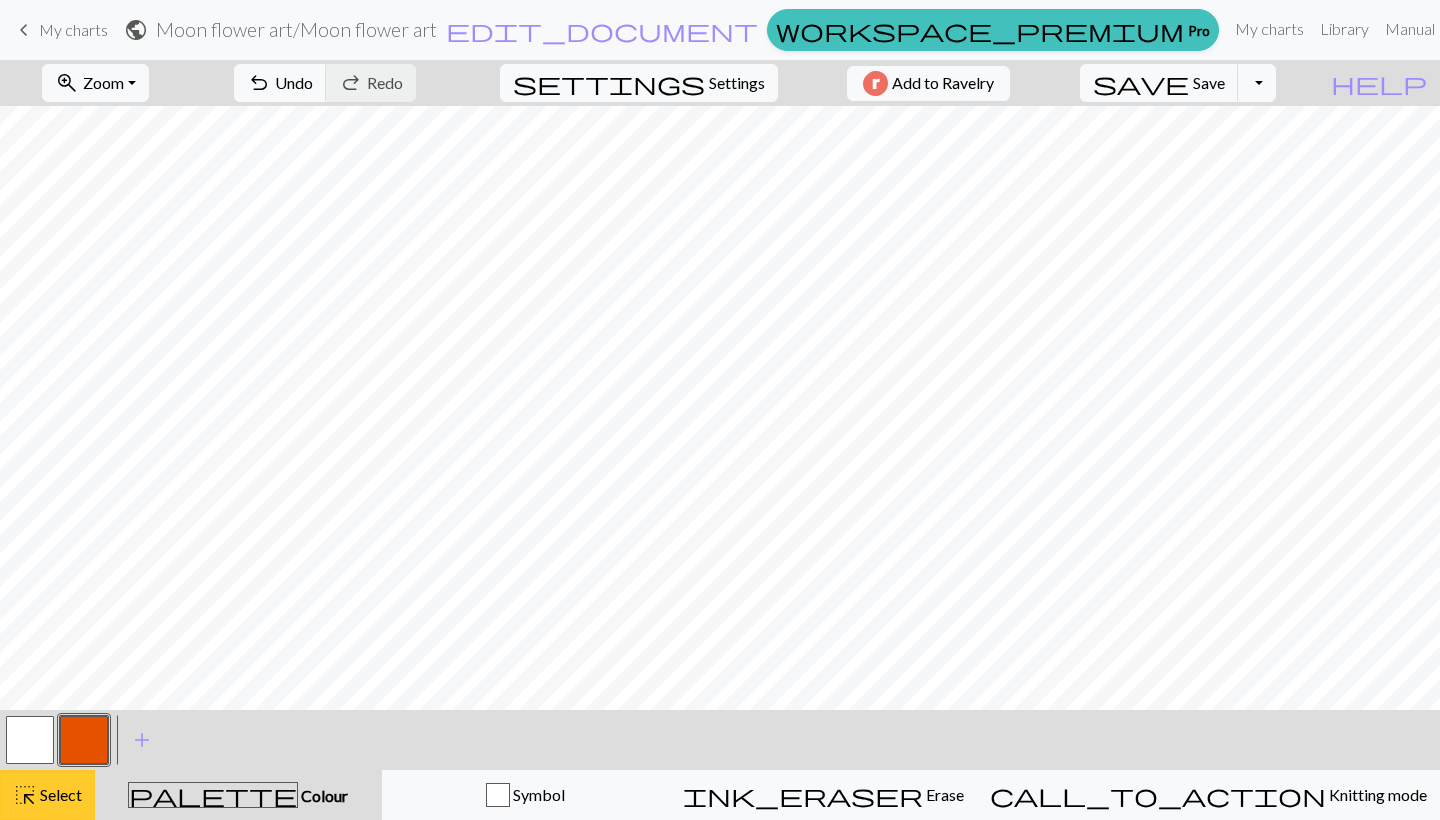 click on "highlight_alt   Select   Select" at bounding box center (47, 795) 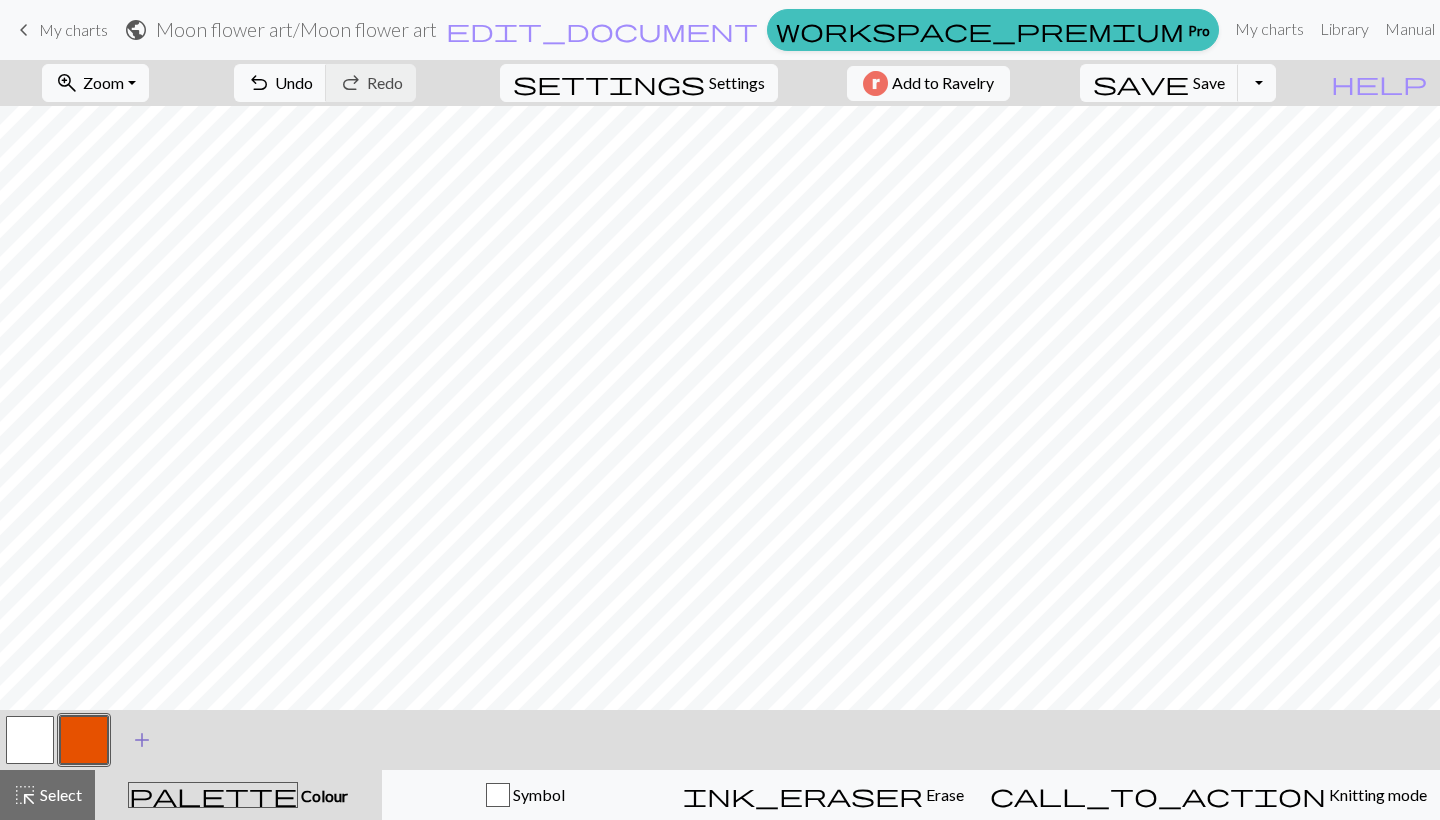 click on "add" at bounding box center (142, 740) 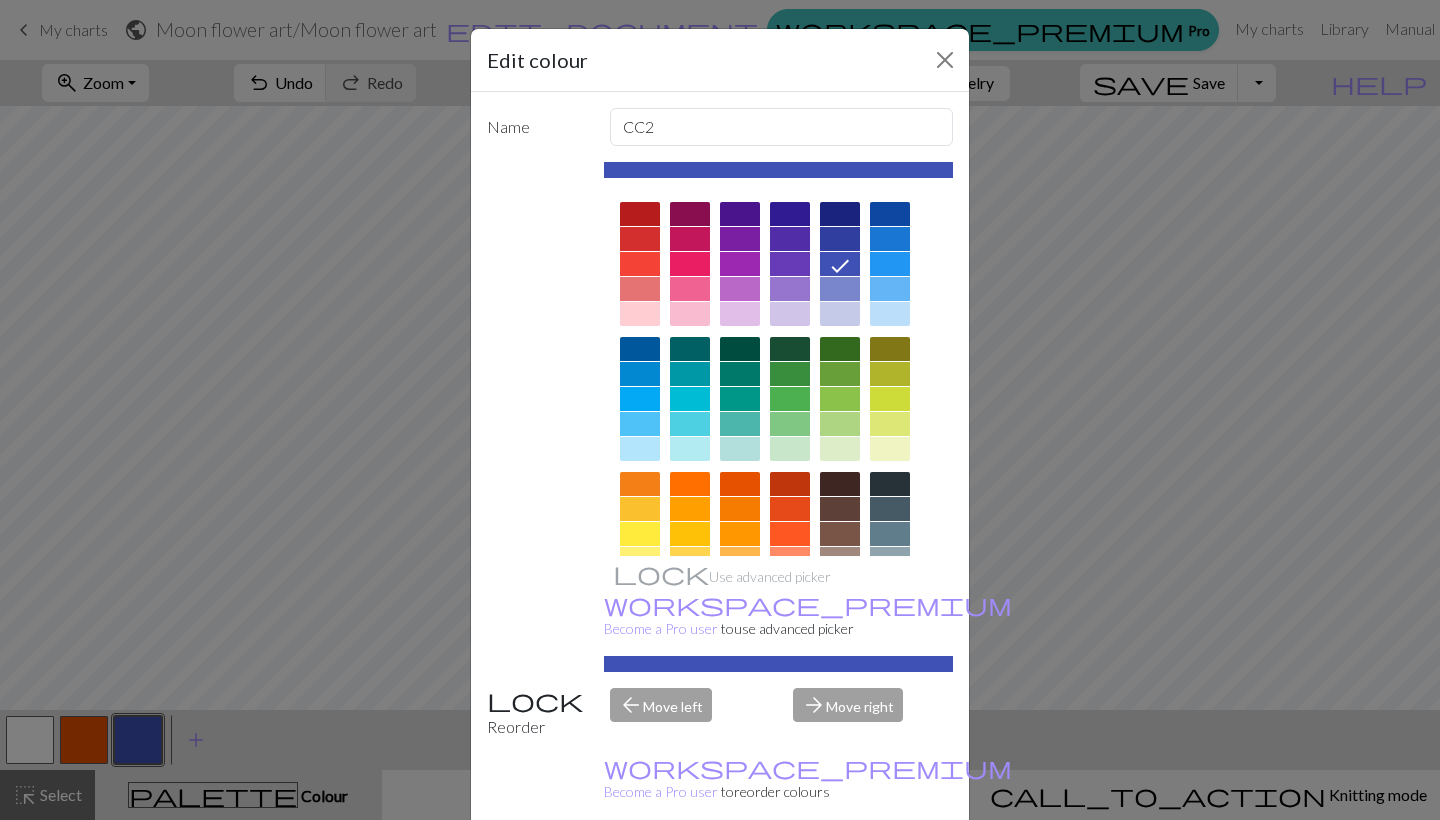 click at bounding box center (840, 374) 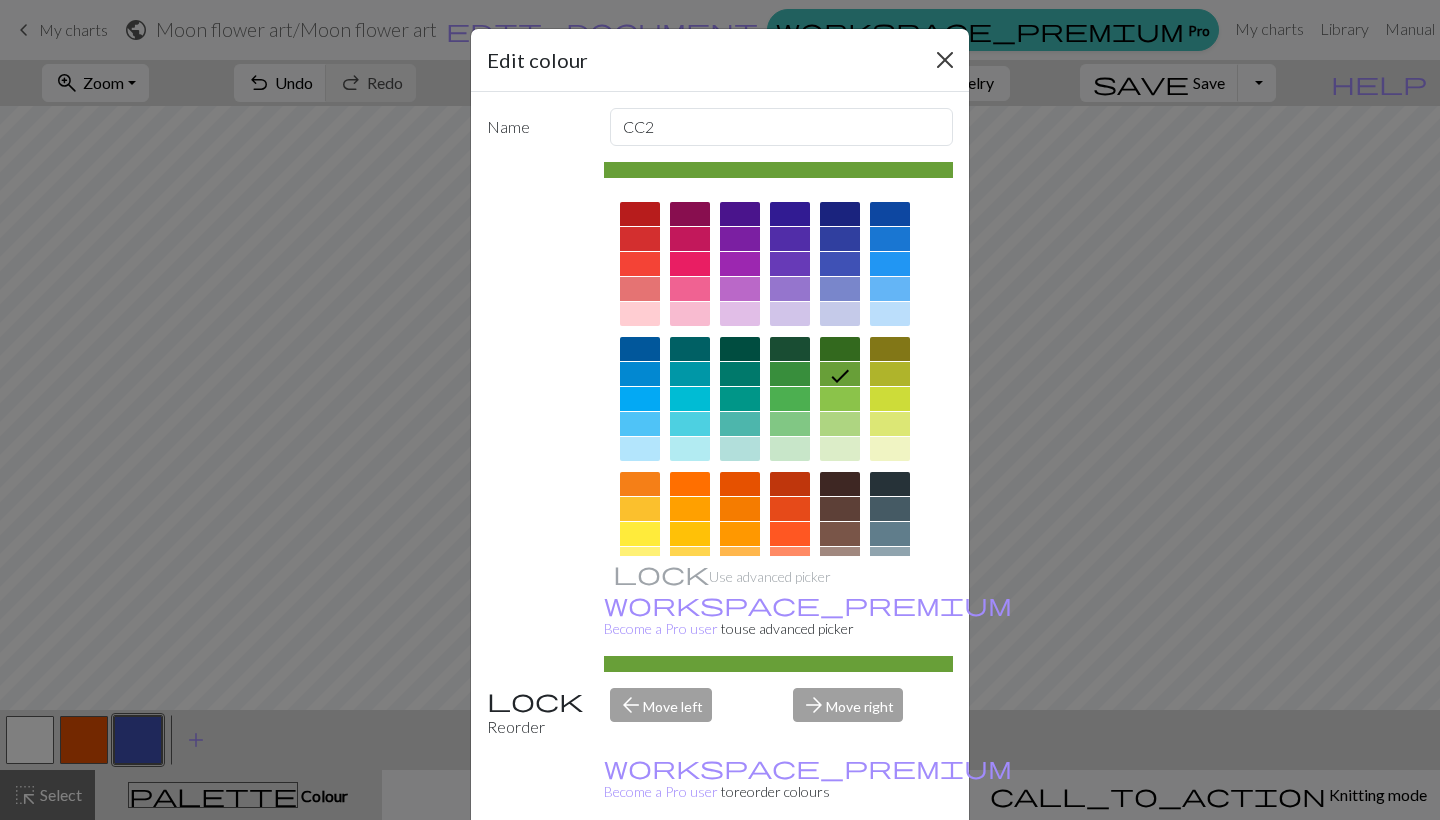 click at bounding box center (945, 60) 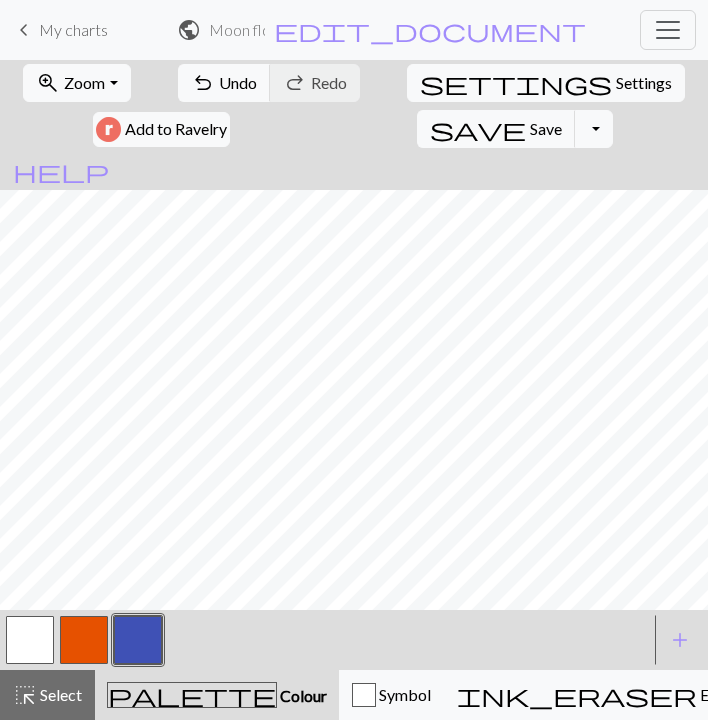 click at bounding box center [138, 640] 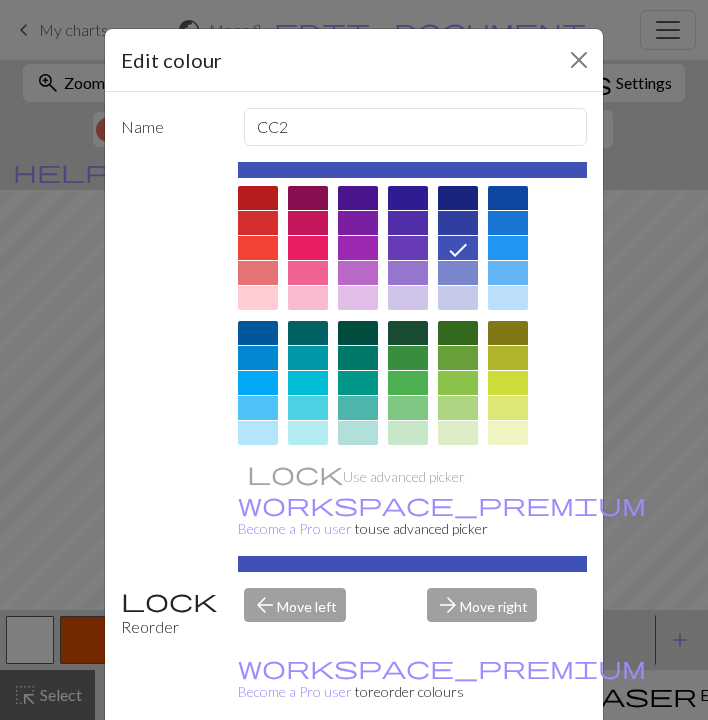 click at bounding box center [458, 358] 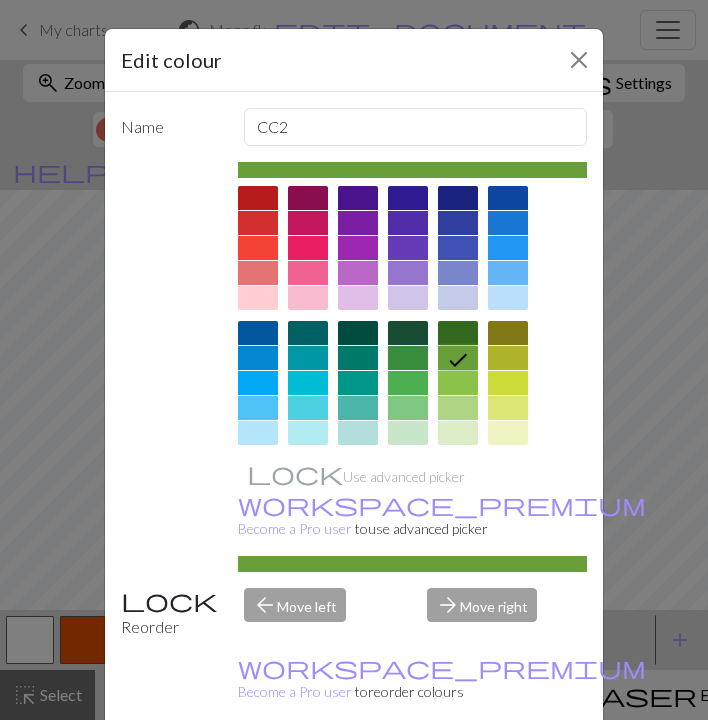 click on "Done" at bounding box center [474, 771] 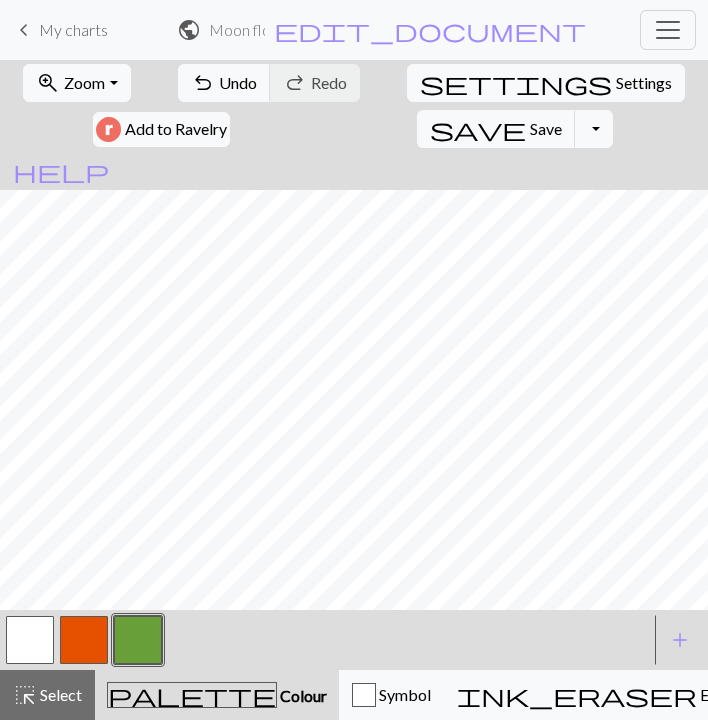 scroll, scrollTop: 984, scrollLeft: 0, axis: vertical 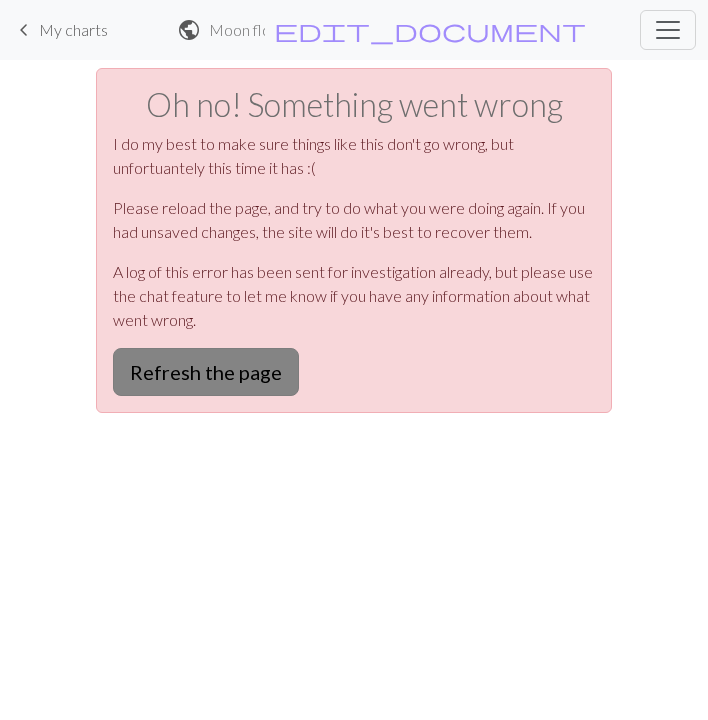 click on "Refresh the page" at bounding box center (206, 372) 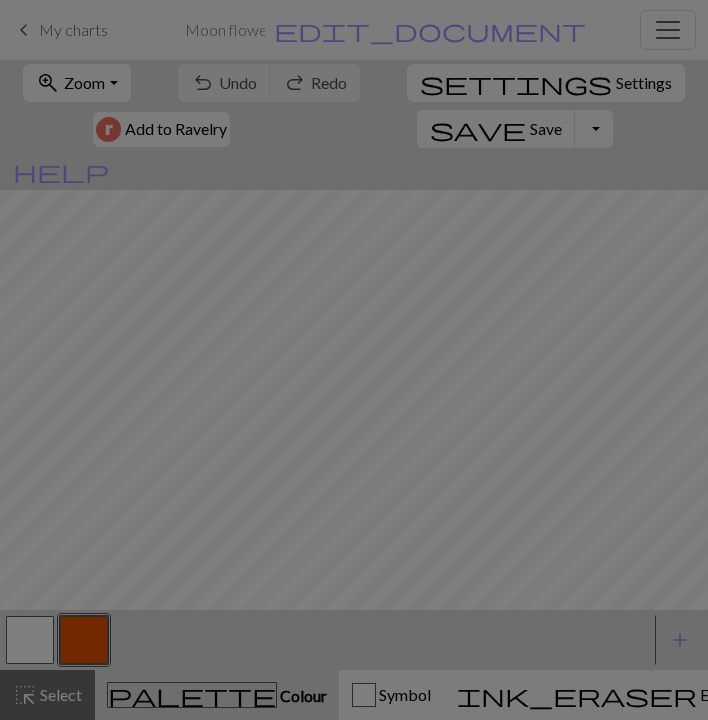 scroll, scrollTop: 0, scrollLeft: 0, axis: both 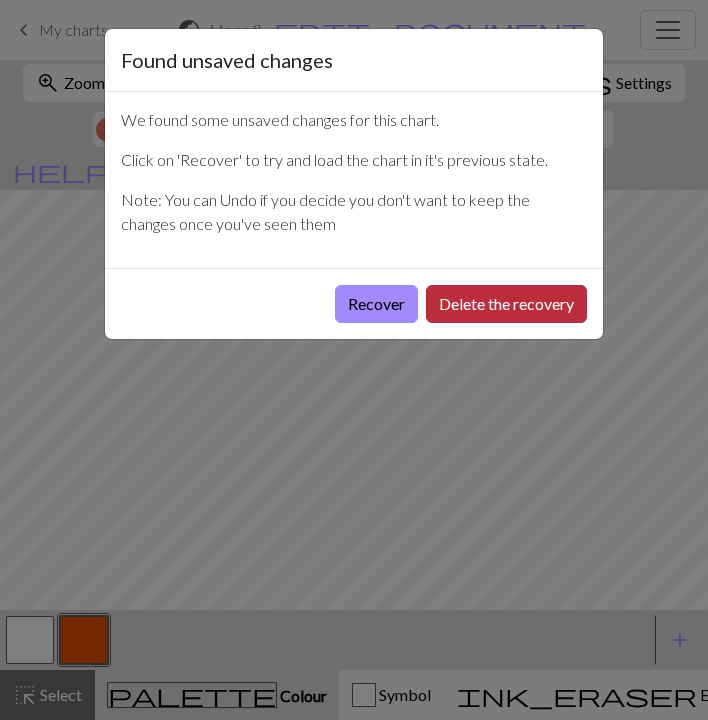 click on "Delete the recovery" at bounding box center [506, 304] 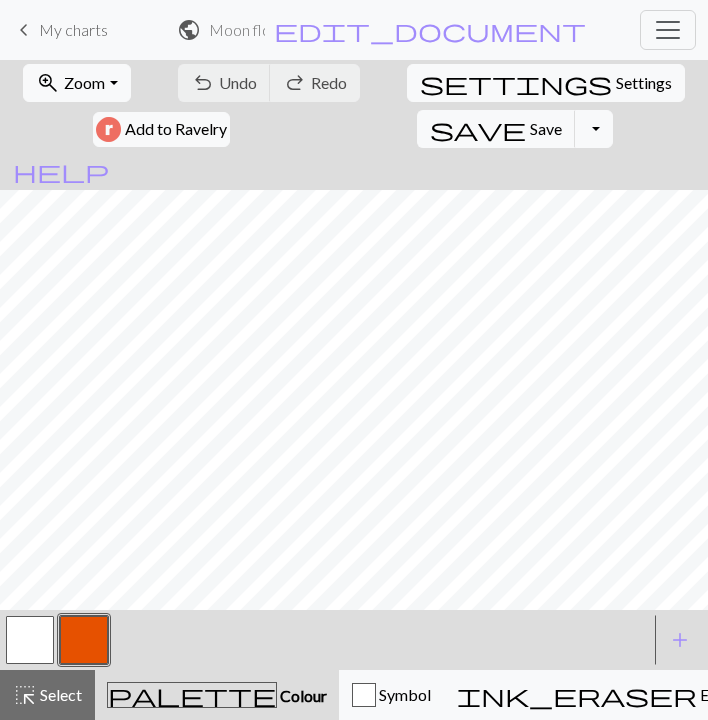 scroll, scrollTop: 0, scrollLeft: 0, axis: both 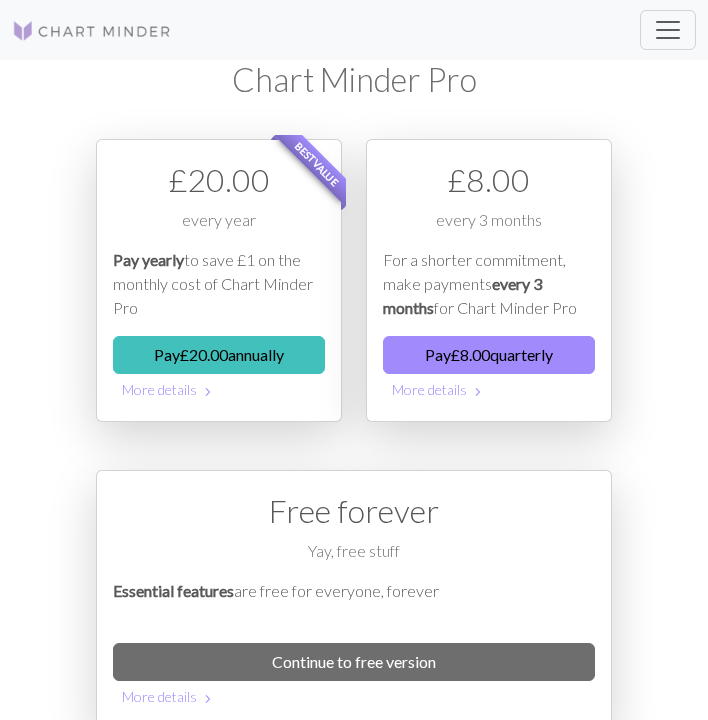 click at bounding box center [668, 30] 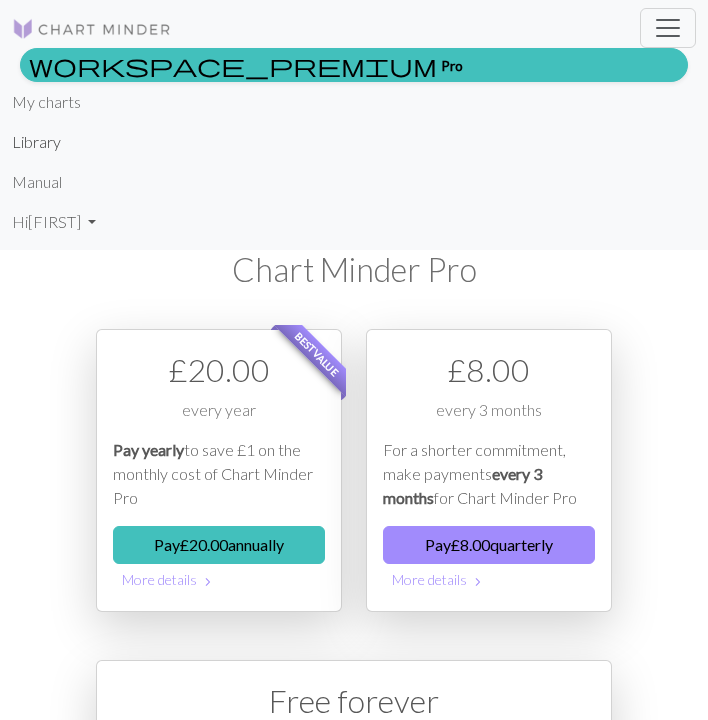 click on "Library" at bounding box center (36, 142) 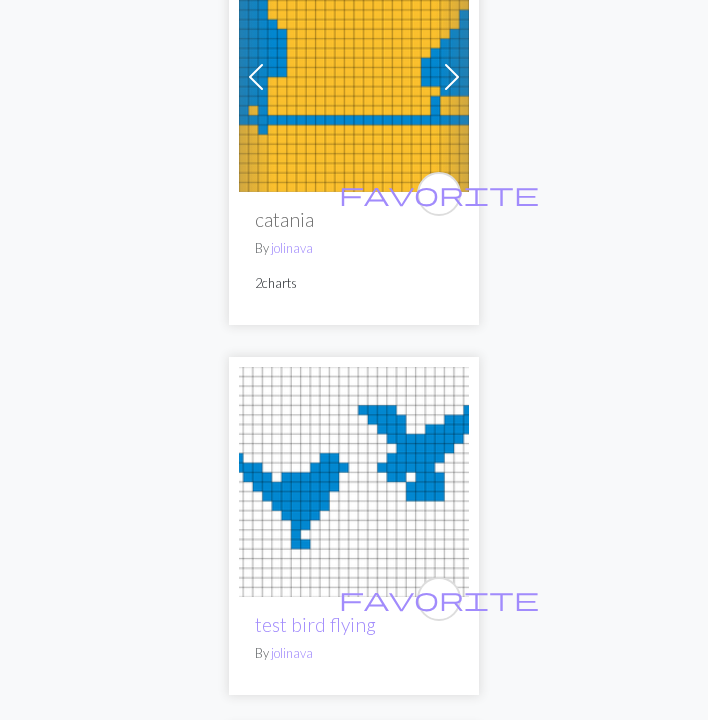 scroll, scrollTop: 18553, scrollLeft: 0, axis: vertical 